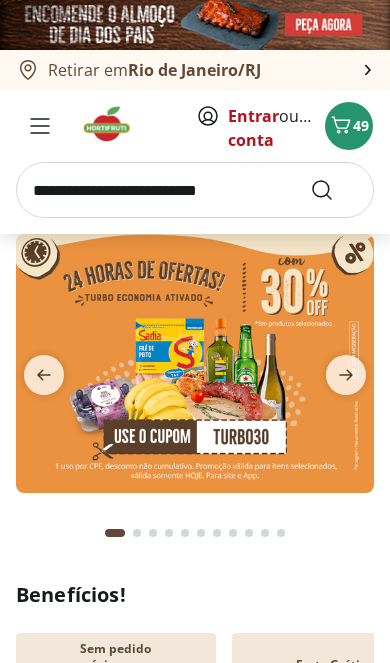 scroll, scrollTop: 0, scrollLeft: 0, axis: both 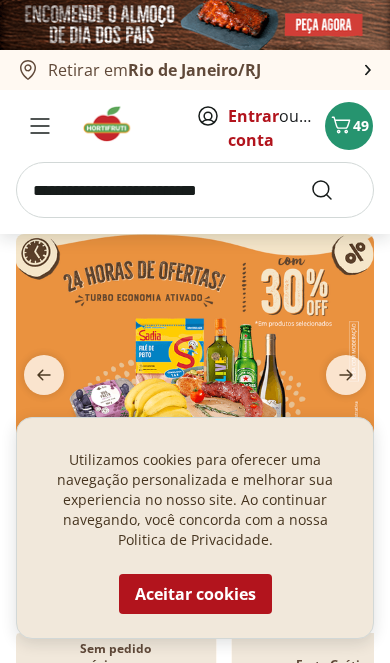 type on "*" 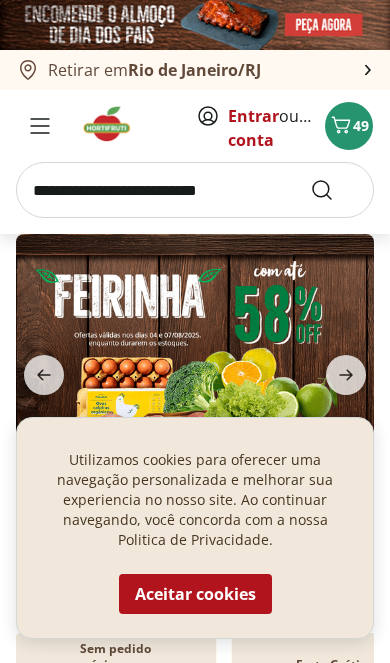 click on "Aceitar cookies" at bounding box center (195, 594) 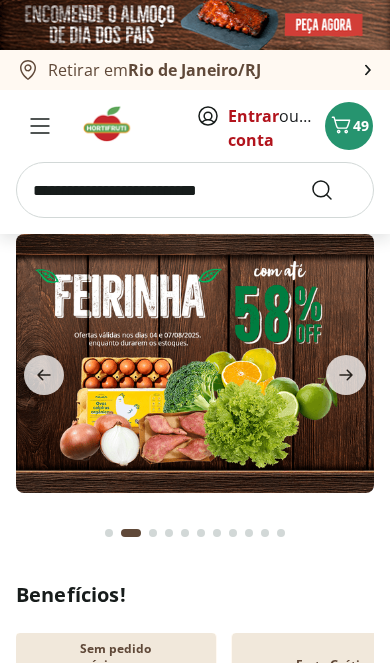 click 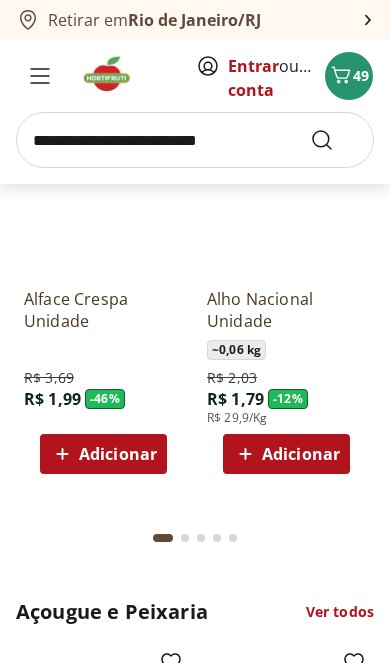 scroll, scrollTop: 1723, scrollLeft: 0, axis: vertical 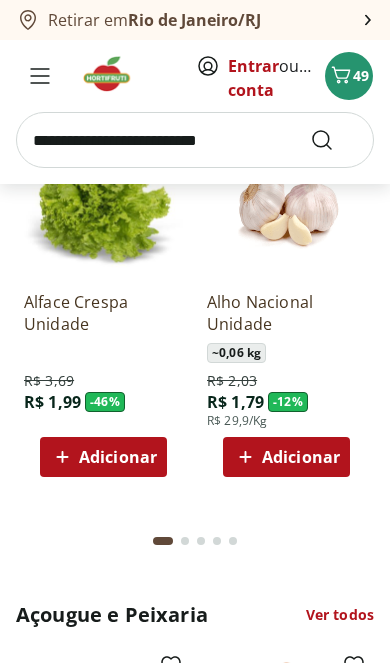 click on "Adicionar" at bounding box center [286, -72] 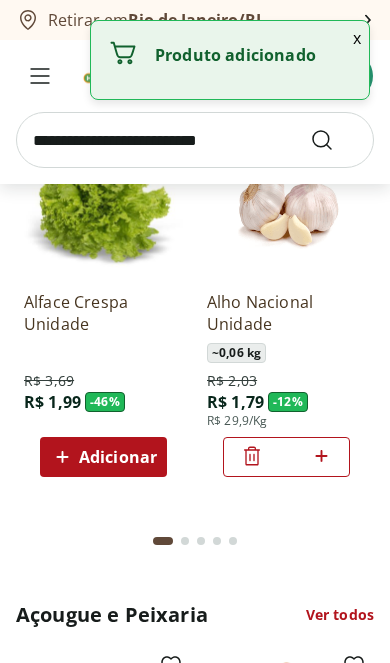 click 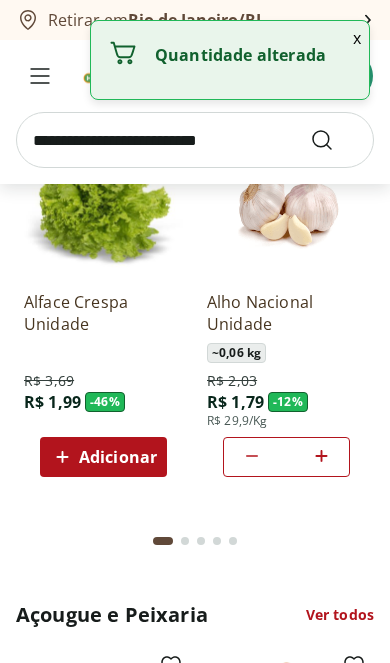 click 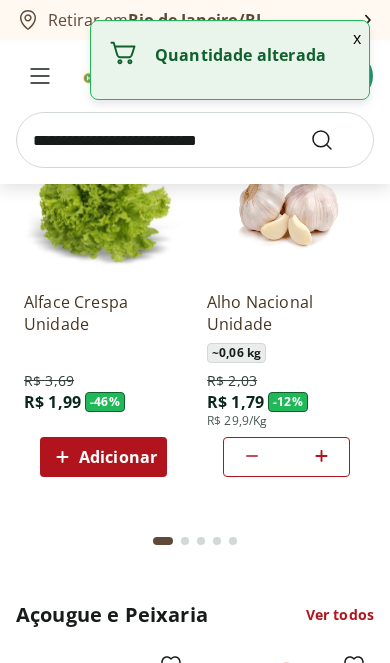 click on "*" at bounding box center [286, 457] 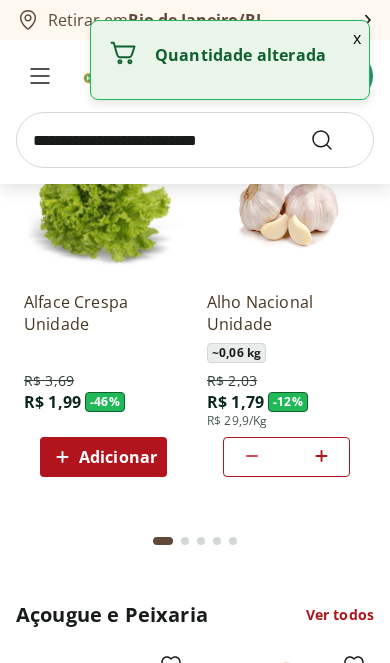 click on "*" at bounding box center (286, 457) 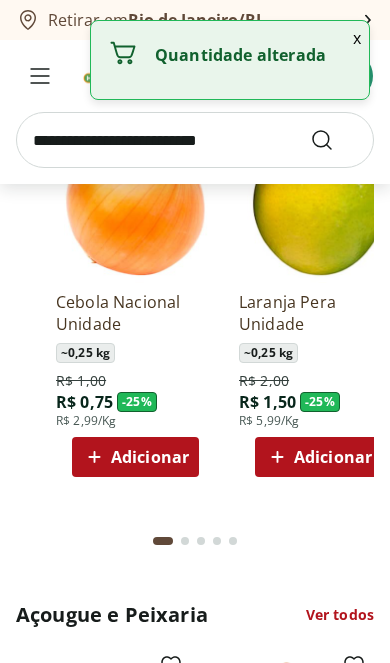scroll, scrollTop: 0, scrollLeft: 389, axis: horizontal 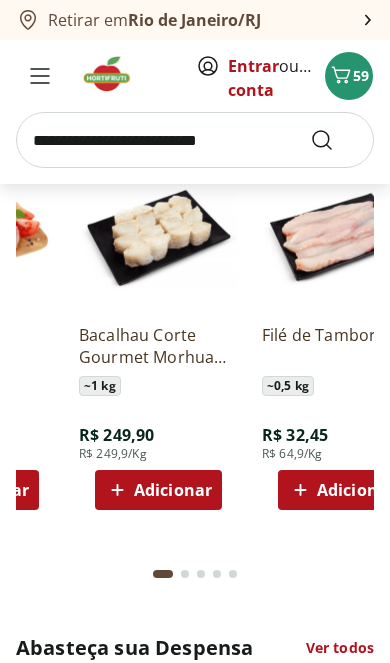 click at bounding box center (195, 140) 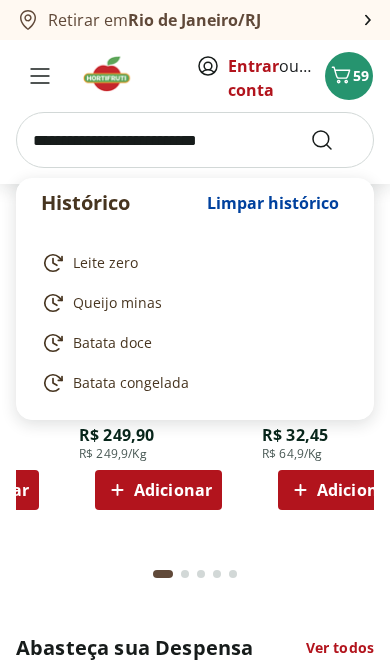 scroll, scrollTop: 2159, scrollLeft: 0, axis: vertical 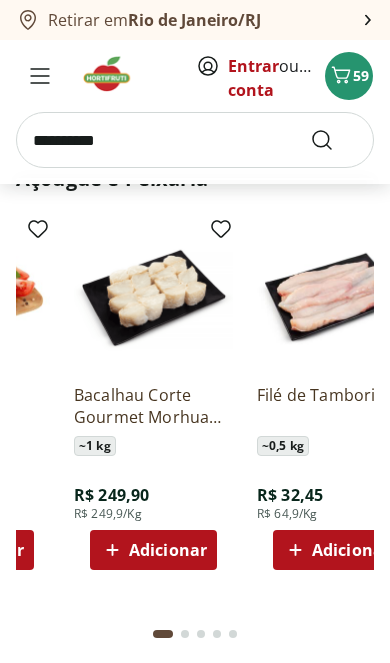 type on "**********" 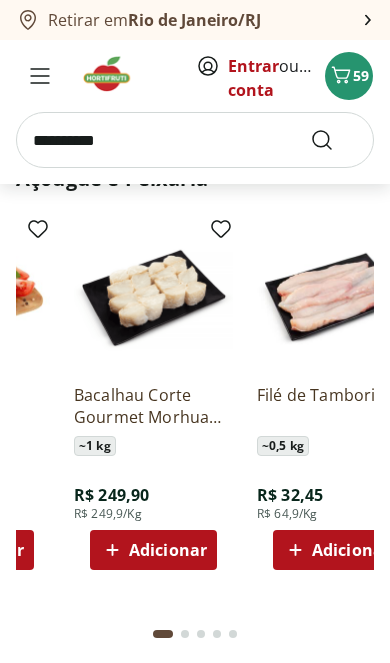 scroll, scrollTop: 33, scrollLeft: 0, axis: vertical 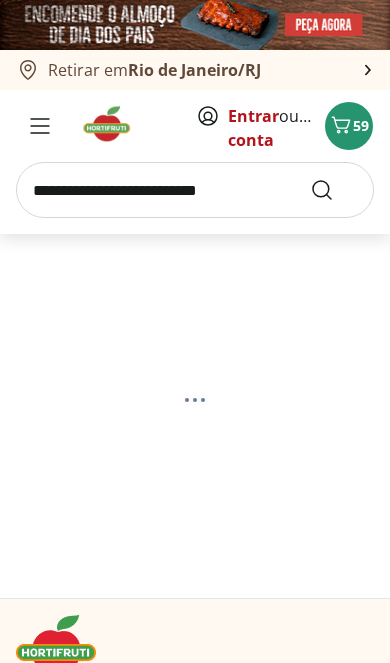 select on "**********" 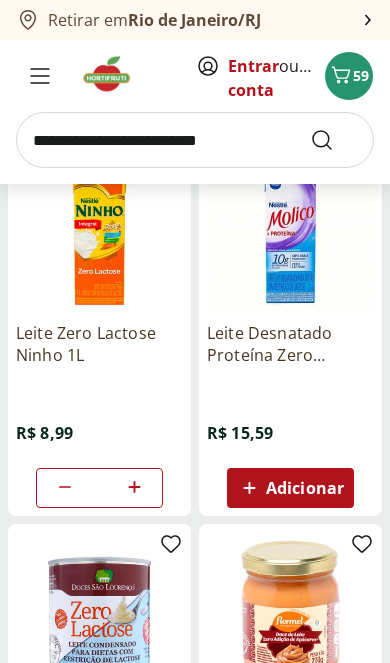 scroll, scrollTop: 1084, scrollLeft: 0, axis: vertical 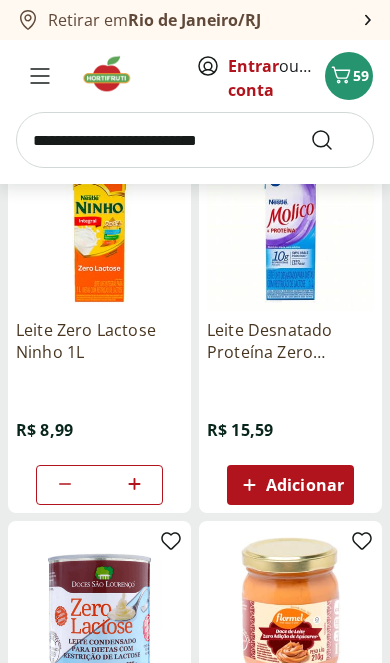 click 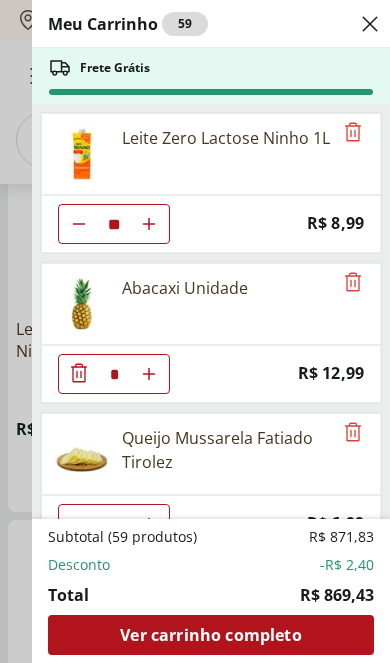 click 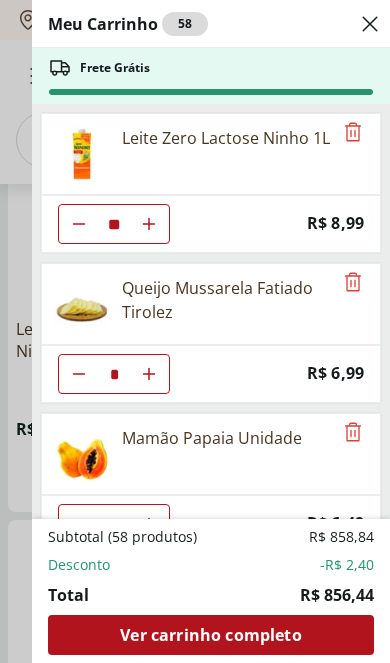 click at bounding box center [79, 224] 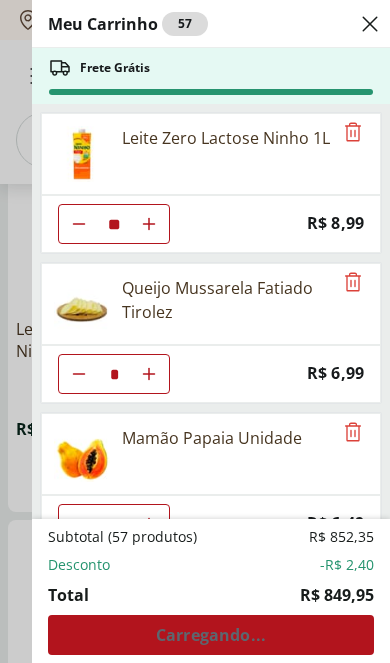 click at bounding box center [79, 224] 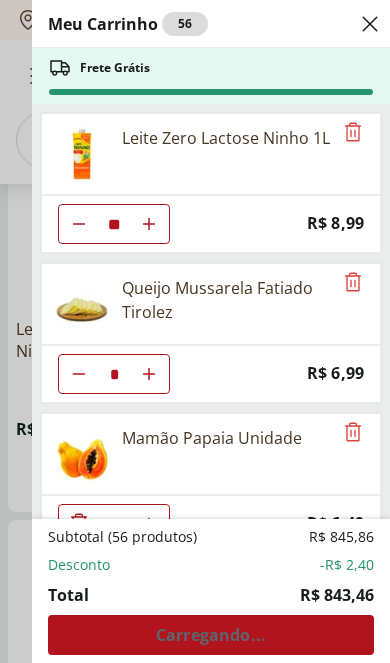 click at bounding box center [149, 224] 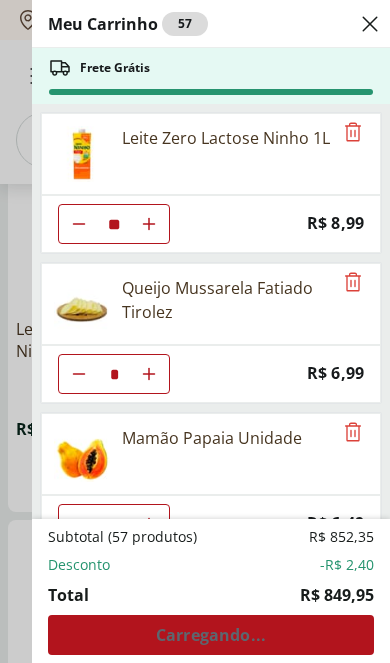 type on "*" 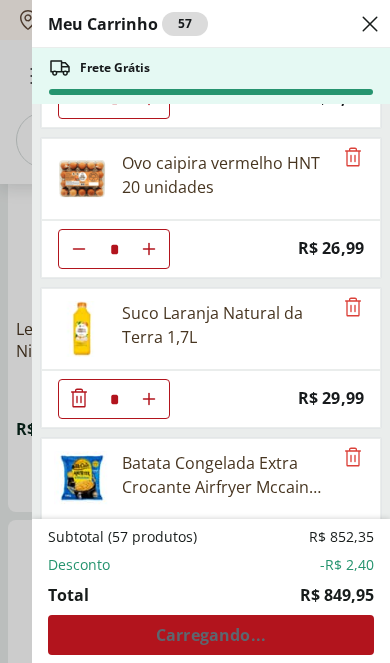scroll, scrollTop: 424, scrollLeft: 0, axis: vertical 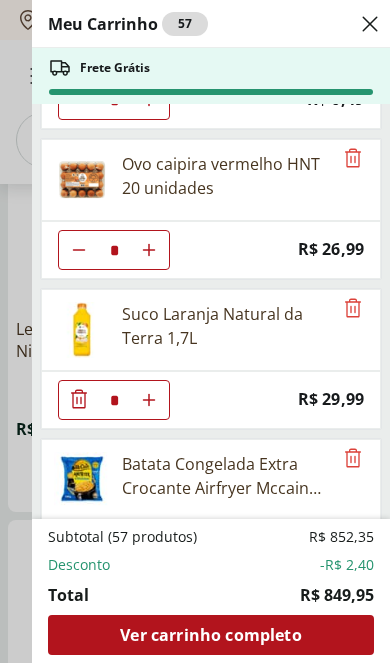 click 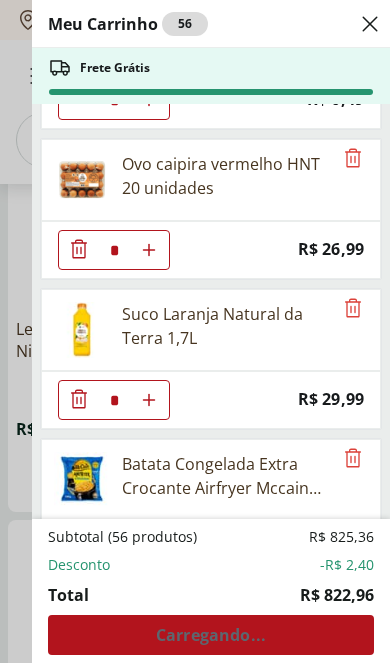 click 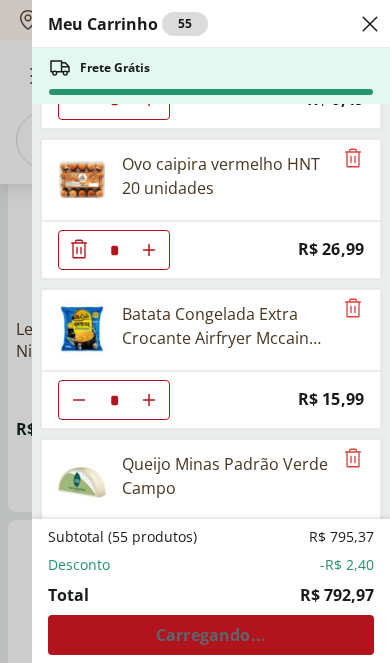 click 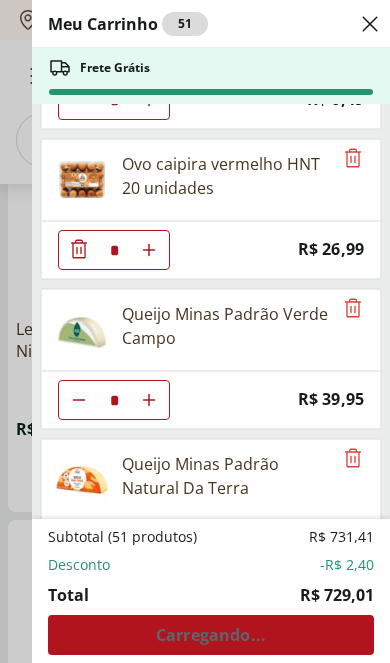click 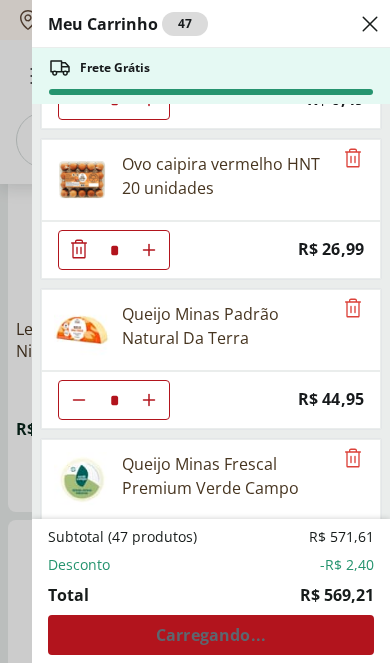 click 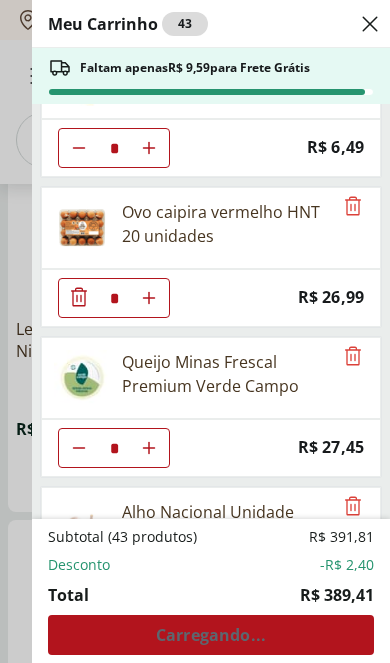 click 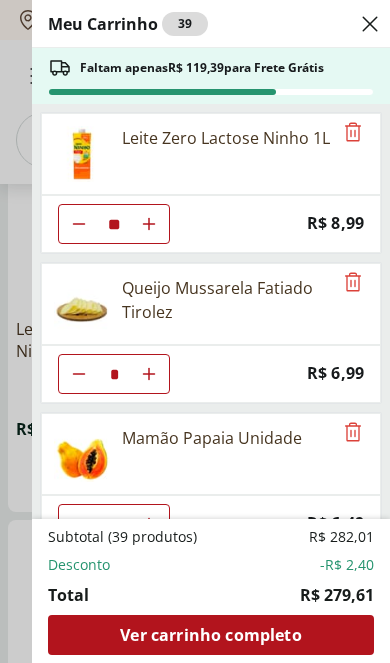 scroll, scrollTop: 0, scrollLeft: 0, axis: both 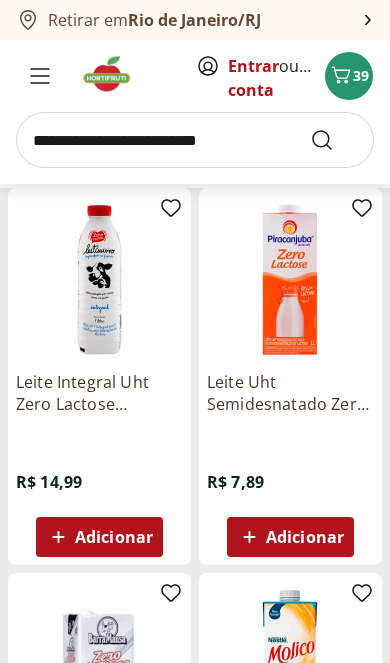 click at bounding box center [113, 74] 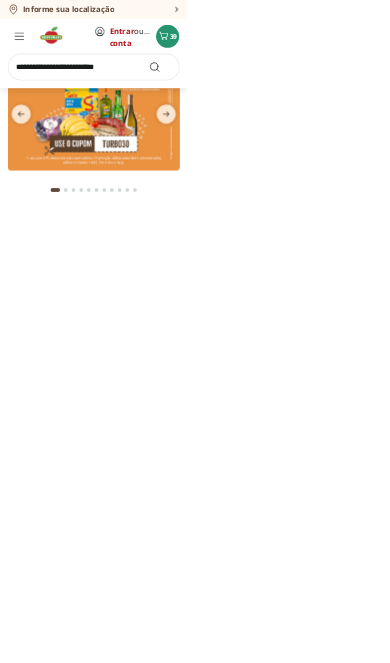 scroll, scrollTop: 32, scrollLeft: 0, axis: vertical 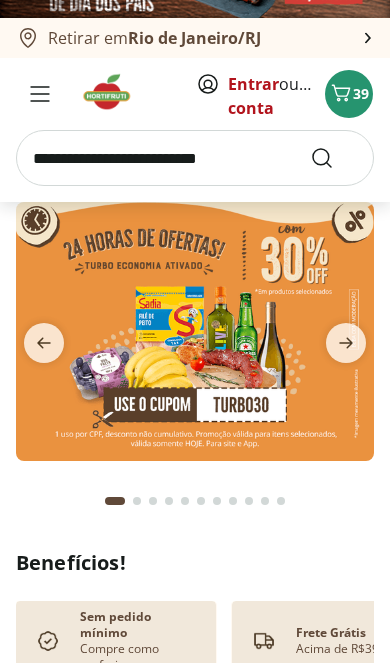 click at bounding box center [346, 343] 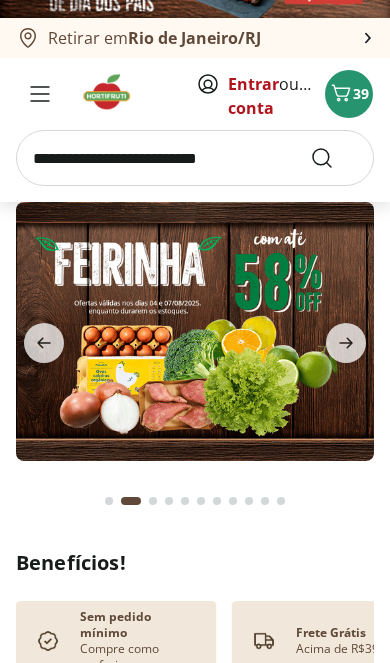 click at bounding box center [346, 343] 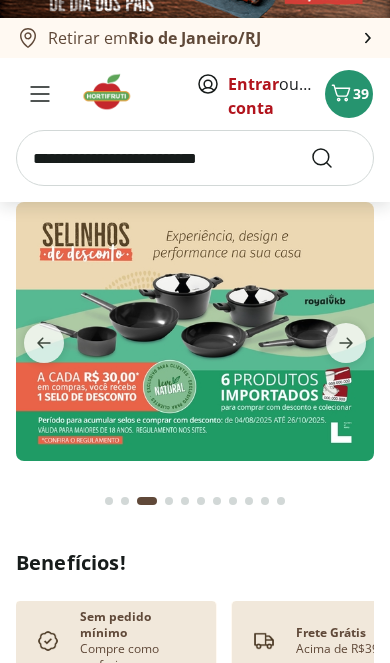 click at bounding box center (346, 343) 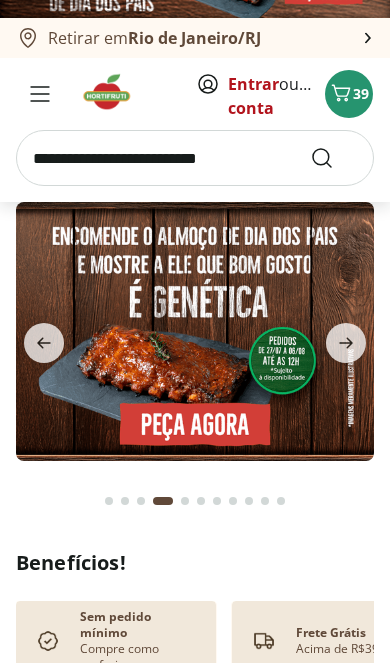 click at bounding box center [346, 343] 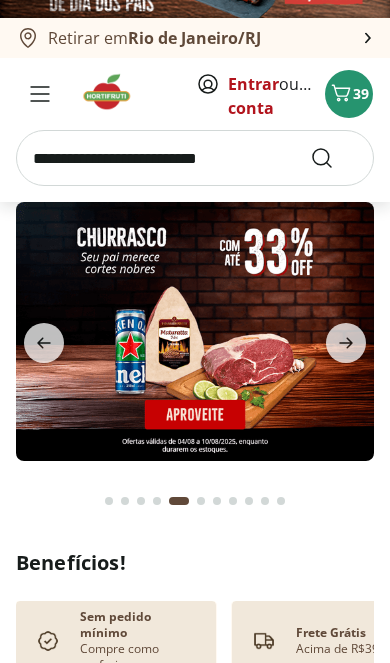 click at bounding box center [346, 343] 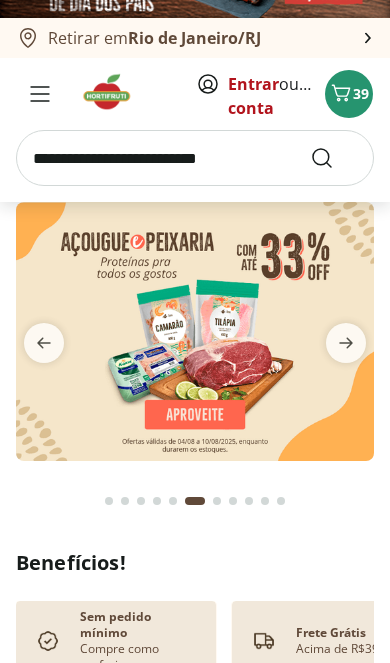 click 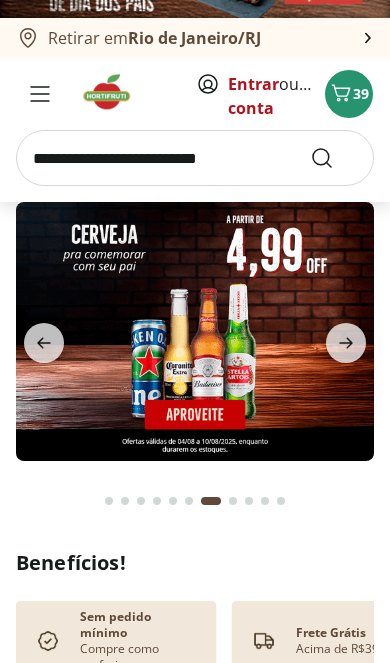 click at bounding box center [346, 343] 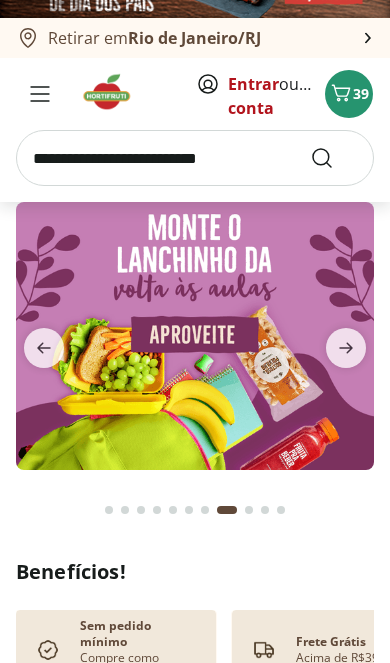 click 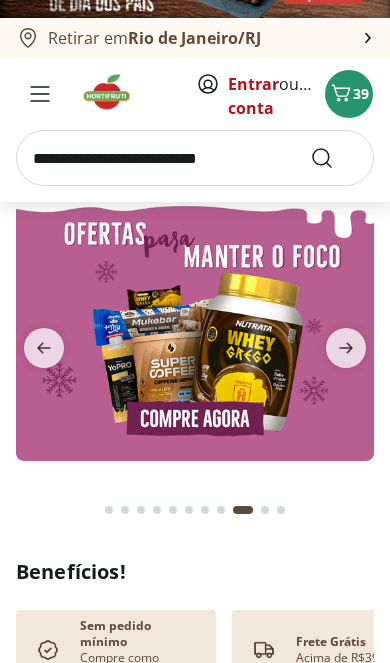 click at bounding box center (346, 348) 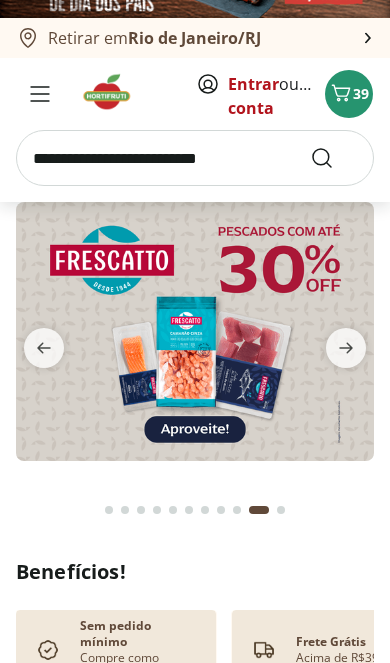 click 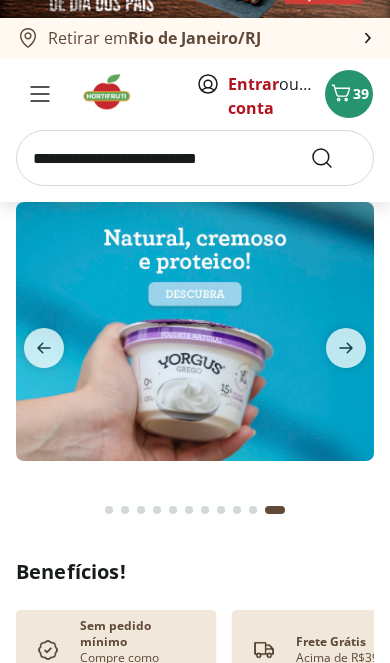 click 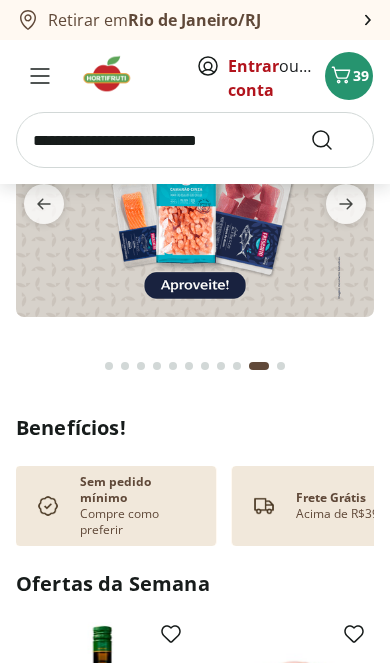 click at bounding box center (195, 187) 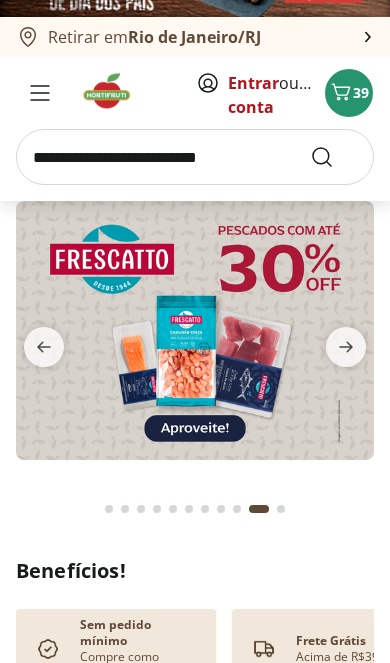 select on "**********" 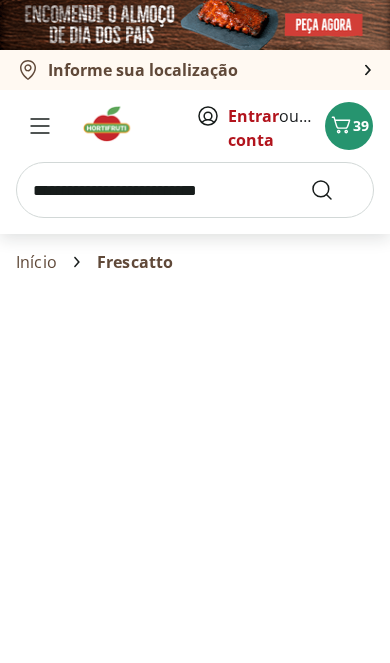scroll, scrollTop: 0, scrollLeft: 0, axis: both 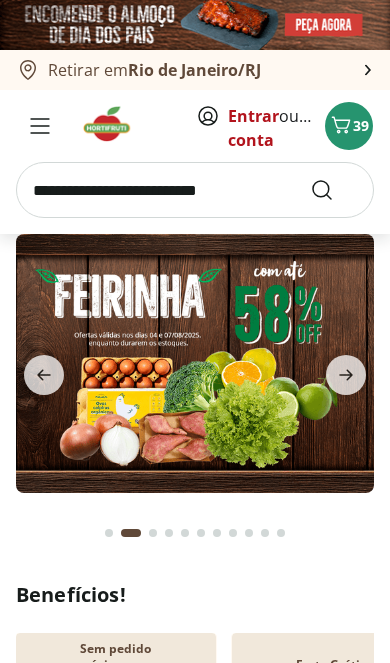 type on "**" 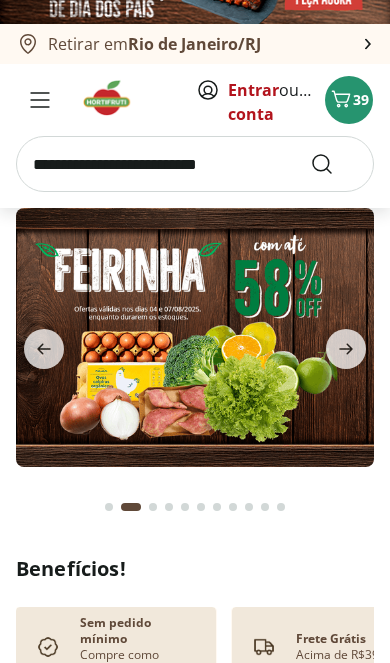 click at bounding box center [195, 164] 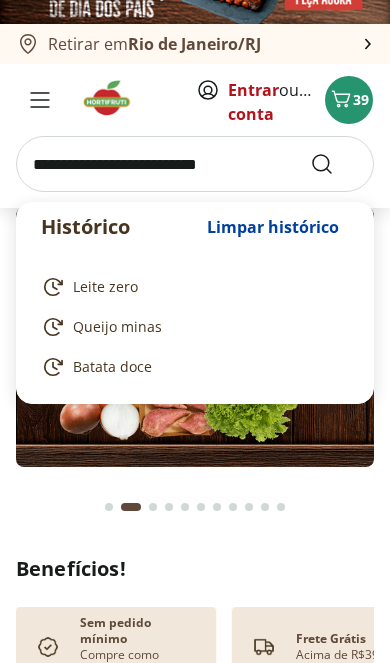 scroll, scrollTop: 0, scrollLeft: 0, axis: both 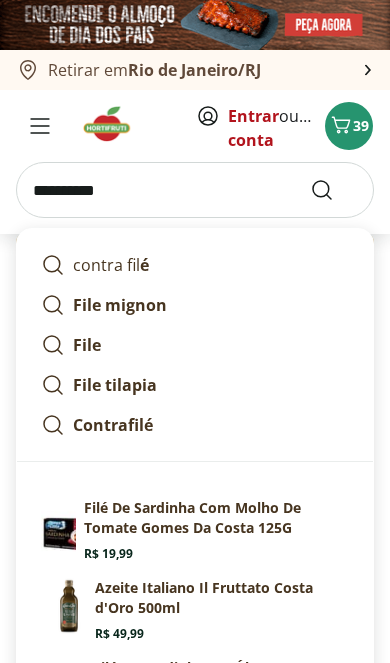 click on "contra fil é" at bounding box center [195, 265] 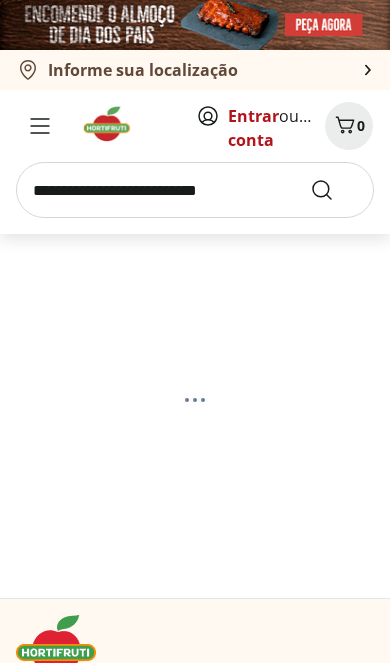 scroll, scrollTop: 86, scrollLeft: 0, axis: vertical 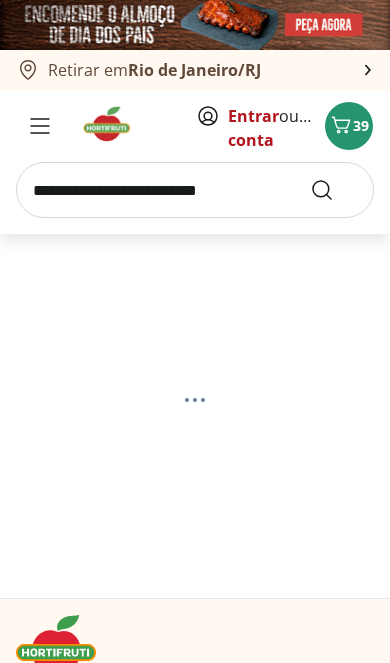 select on "**********" 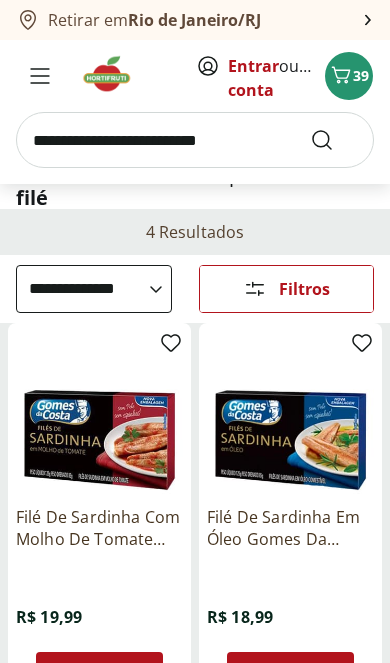 scroll, scrollTop: 0, scrollLeft: 0, axis: both 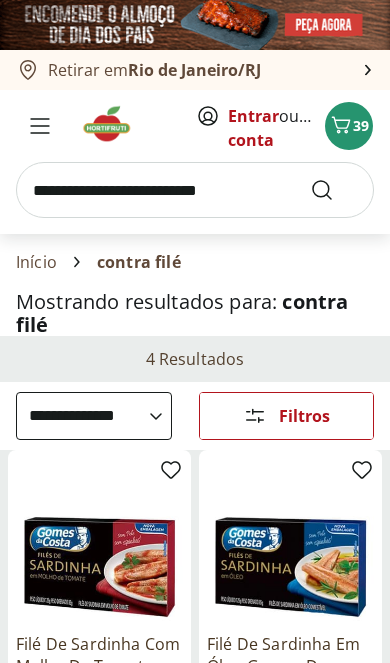 click at bounding box center (113, 124) 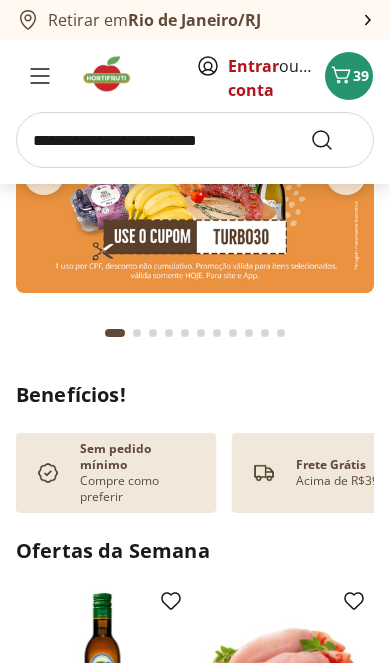 type on "**" 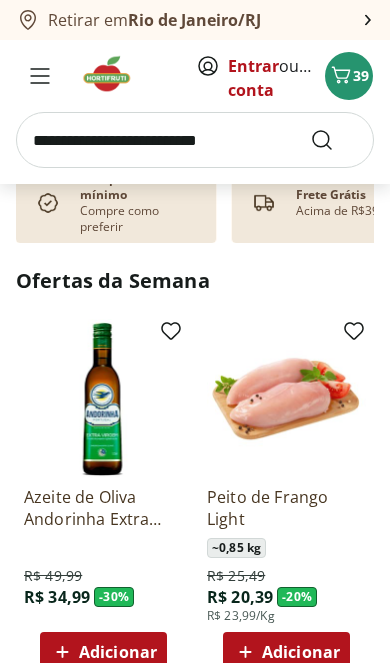 scroll, scrollTop: 471, scrollLeft: 0, axis: vertical 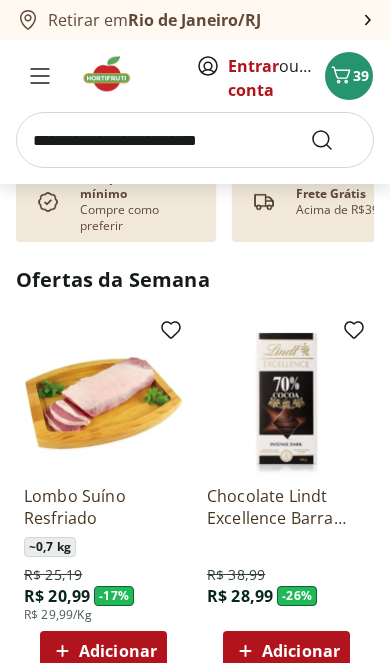 click on "Adicionar" at bounding box center (301, 651) 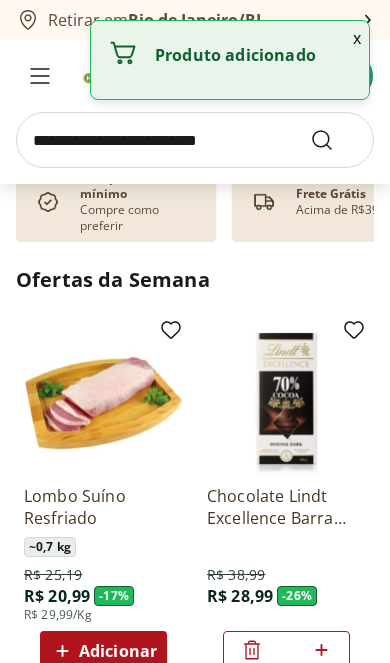 scroll, scrollTop: 0, scrollLeft: 1098, axis: horizontal 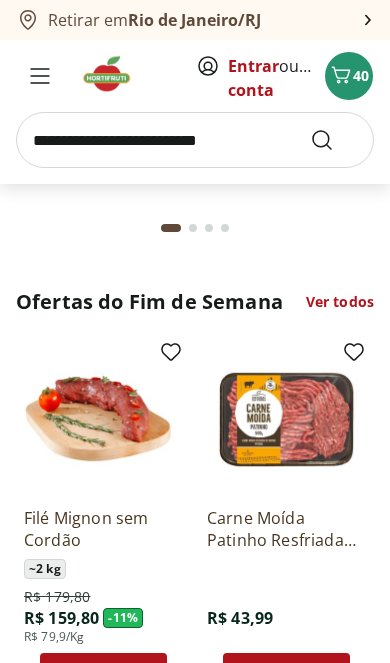click at bounding box center [195, 140] 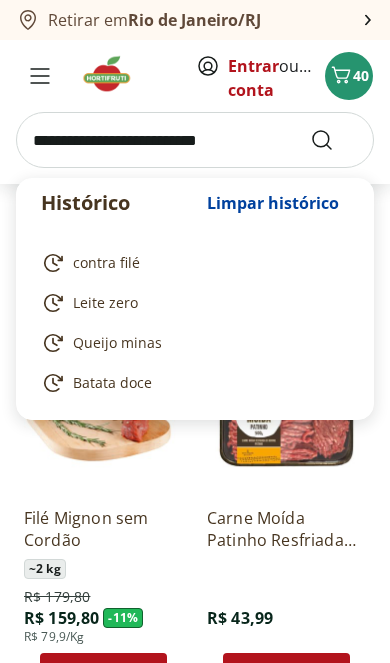 scroll, scrollTop: 918, scrollLeft: 0, axis: vertical 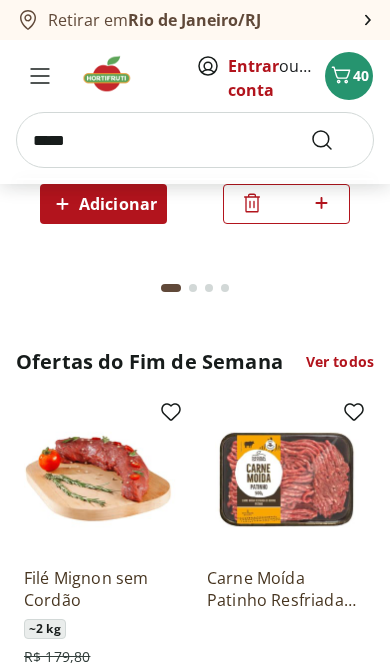 type on "*****" 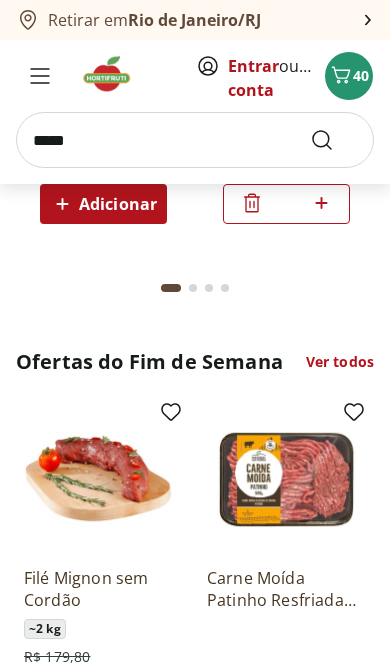 scroll, scrollTop: 33, scrollLeft: 0, axis: vertical 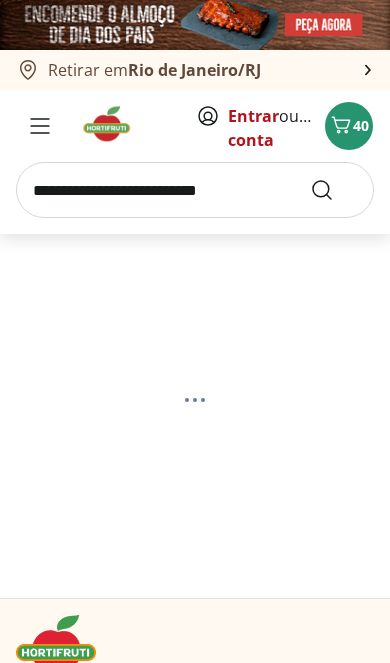 select on "**********" 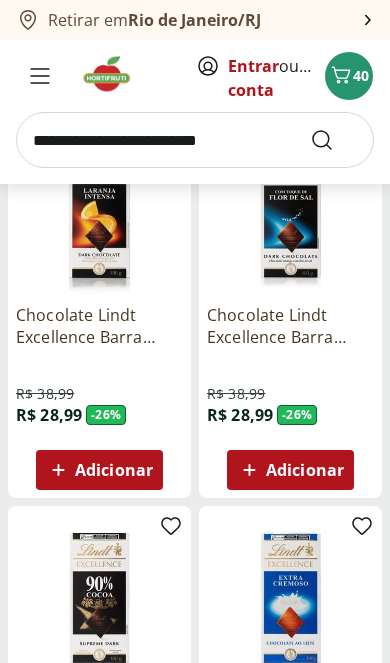 scroll, scrollTop: 663, scrollLeft: 0, axis: vertical 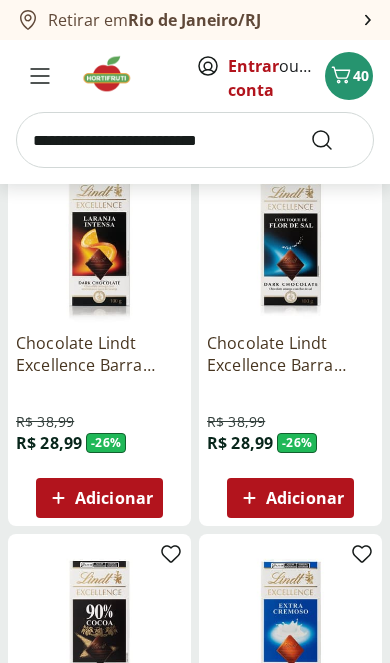 click on "Adicionar" at bounding box center [114, 498] 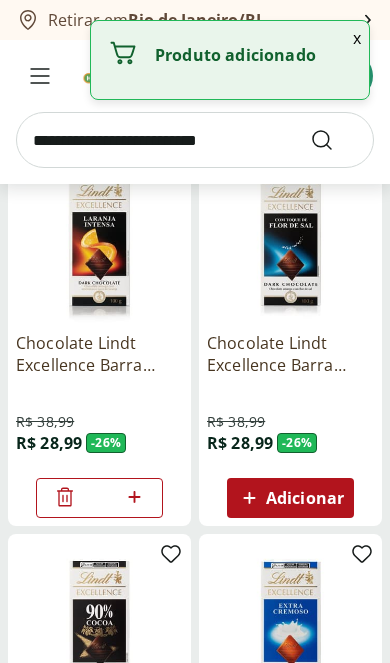 click 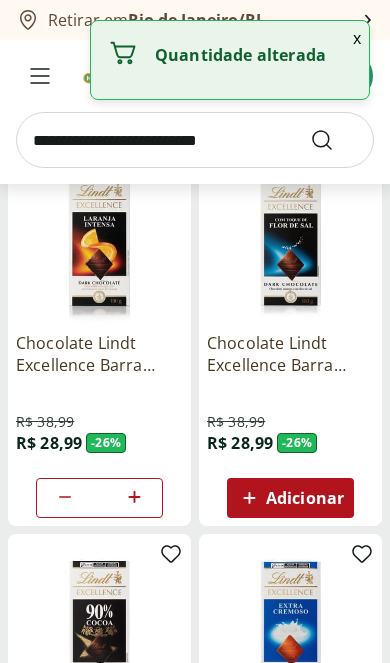 click 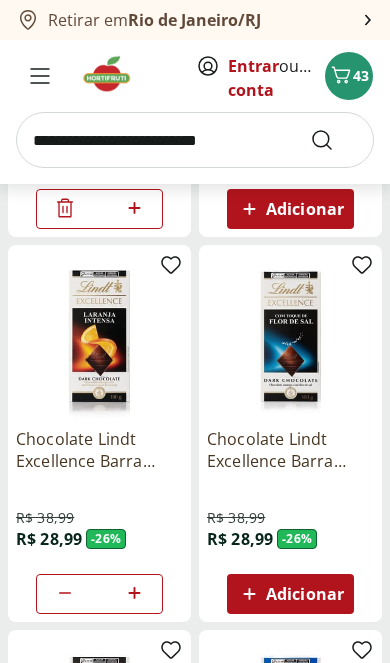 scroll, scrollTop: 566, scrollLeft: 0, axis: vertical 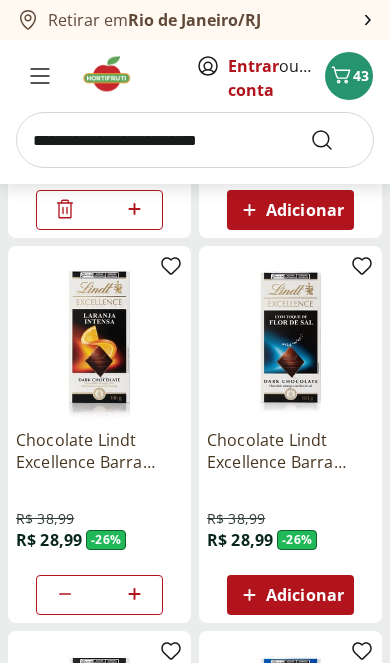click at bounding box center [290, 337] 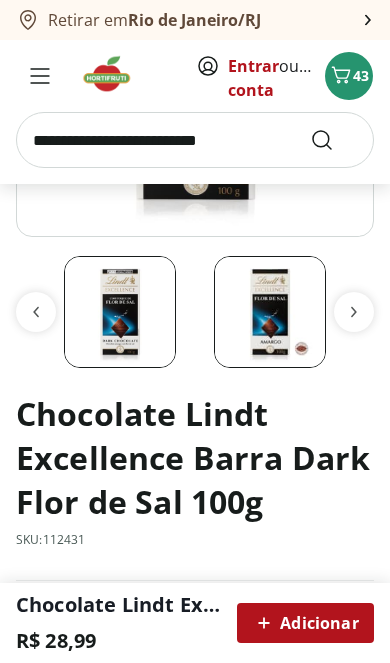 scroll, scrollTop: 398, scrollLeft: 0, axis: vertical 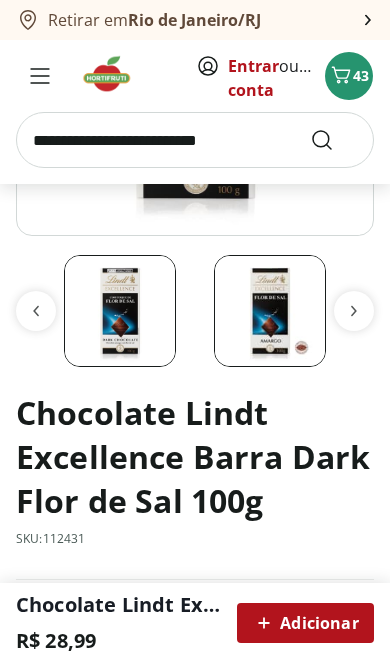 click on "Adicionar" at bounding box center [305, 623] 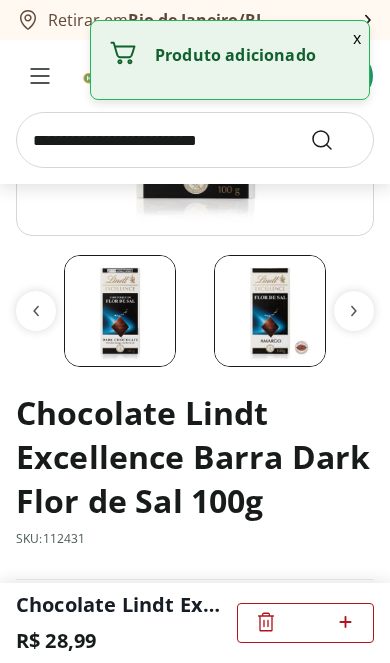 click 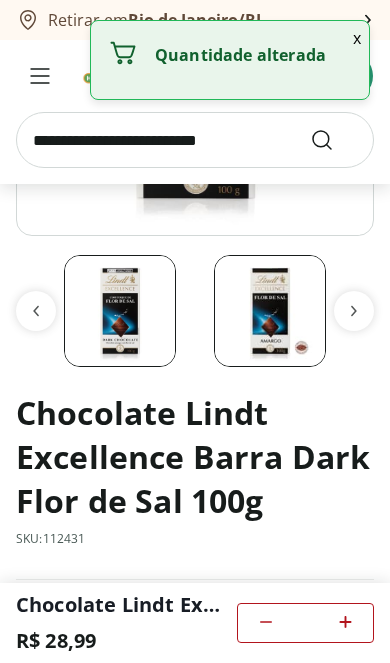 click 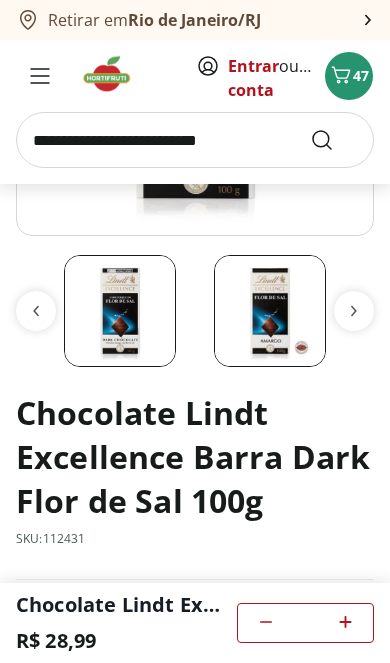 click 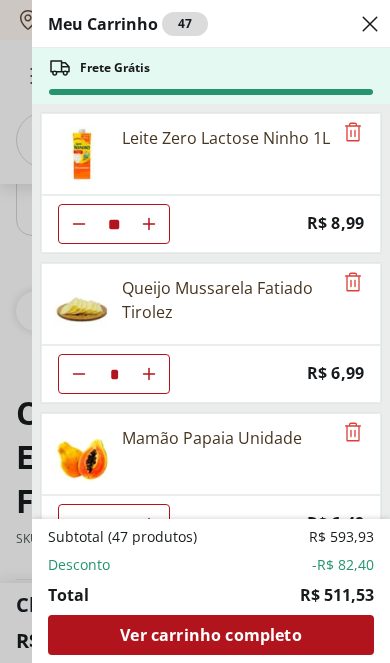 click at bounding box center [79, 224] 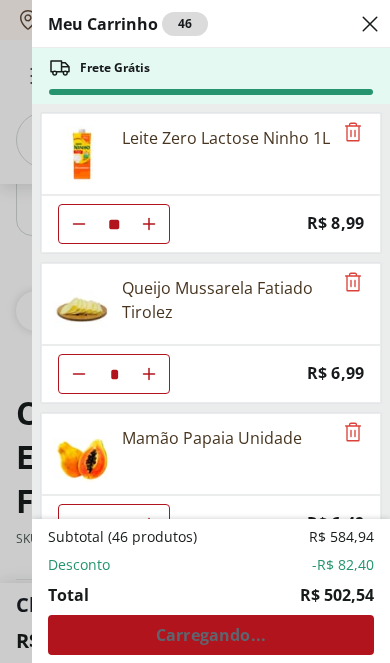 click at bounding box center (79, 224) 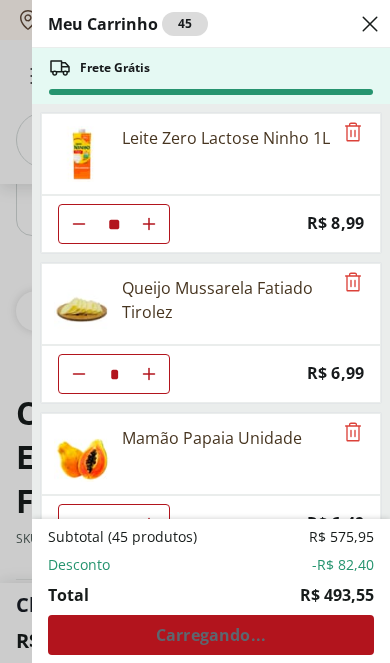 click at bounding box center (79, 224) 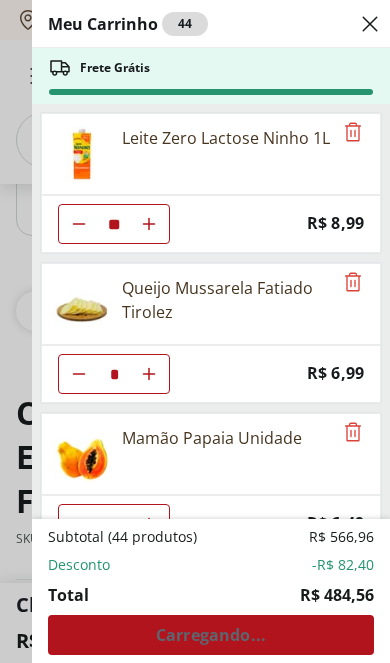 click at bounding box center (79, 224) 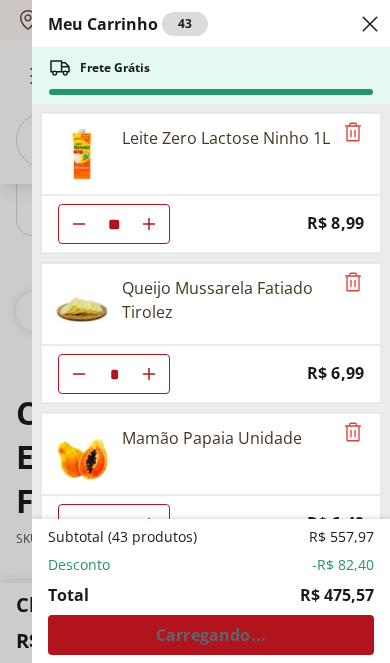 click at bounding box center [79, 224] 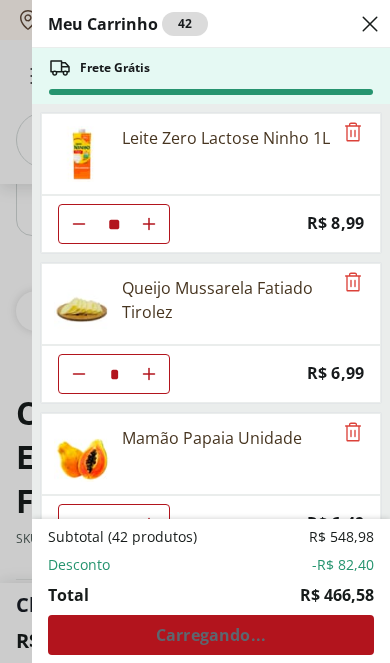 click 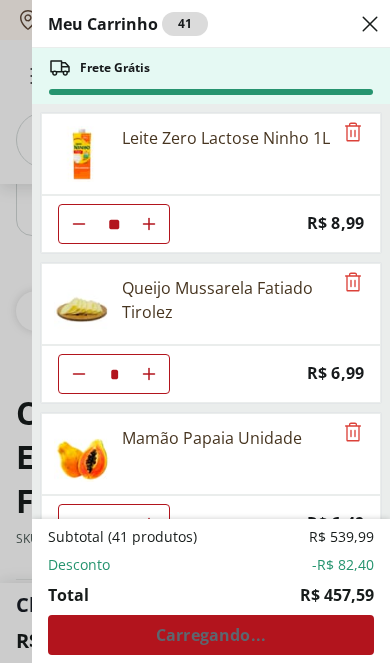 click at bounding box center [79, 224] 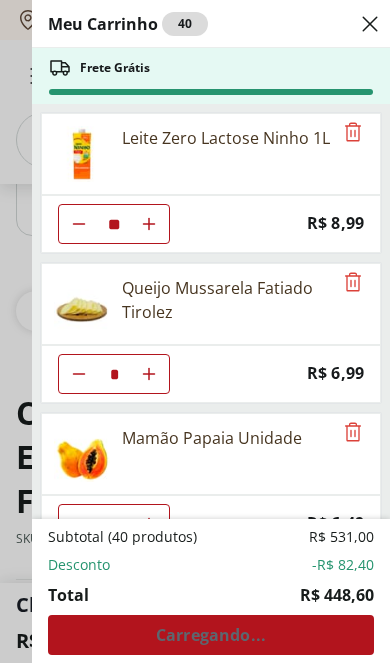 click at bounding box center [79, 224] 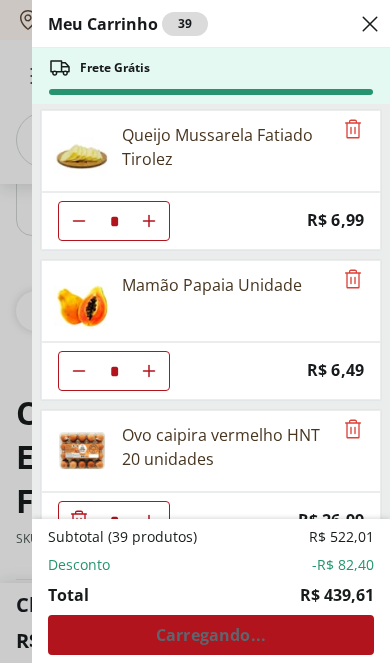 scroll, scrollTop: 164, scrollLeft: 0, axis: vertical 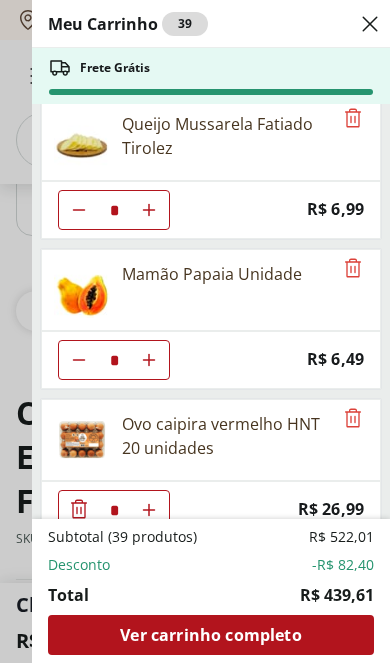 click 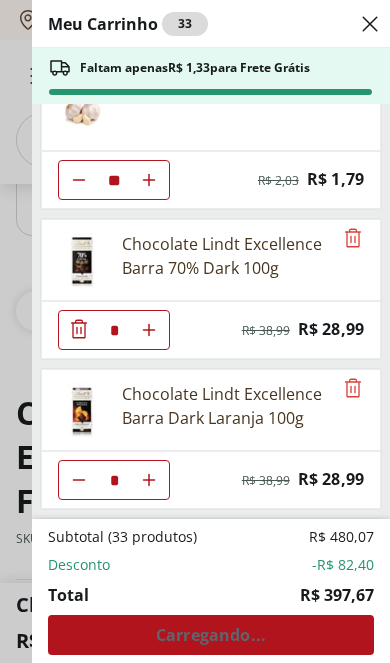 scroll, scrollTop: 517, scrollLeft: 0, axis: vertical 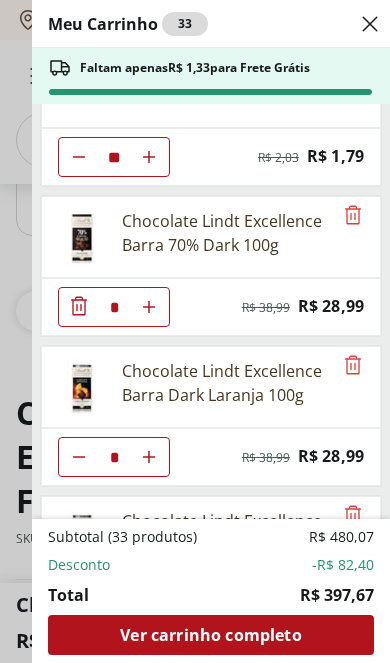 click at bounding box center (149, -293) 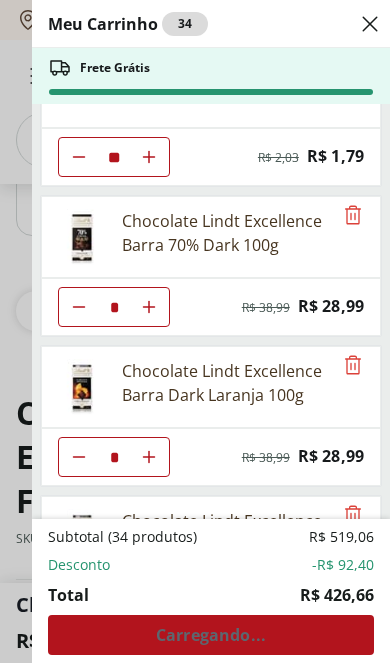 click at bounding box center [149, -293] 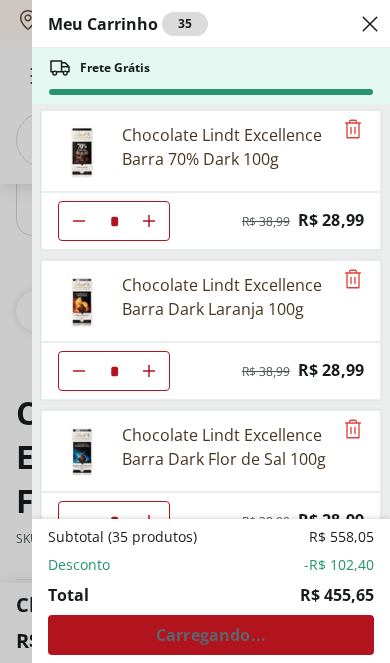 scroll, scrollTop: 643, scrollLeft: 0, axis: vertical 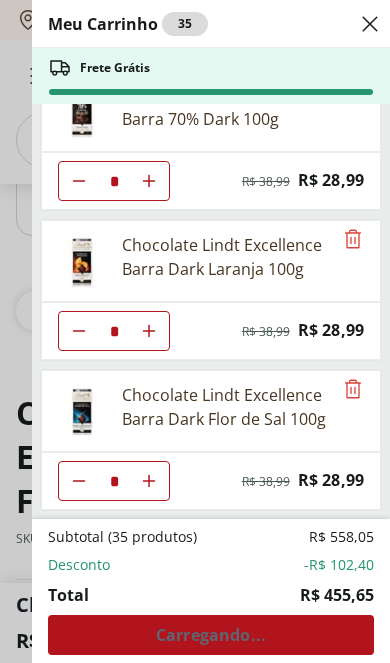click at bounding box center [149, -419] 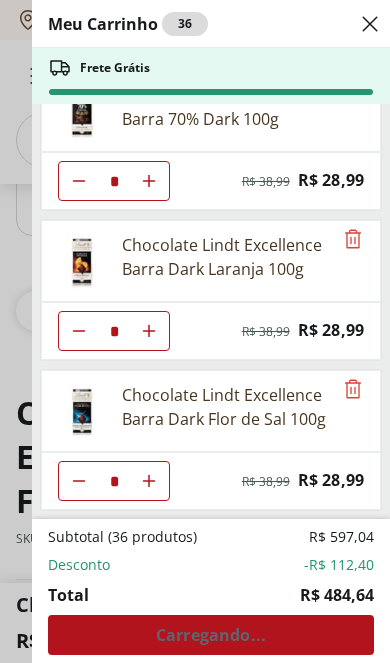 click 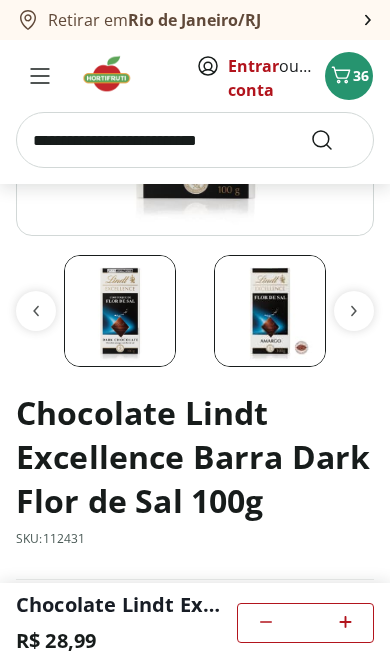 click at bounding box center (113, 74) 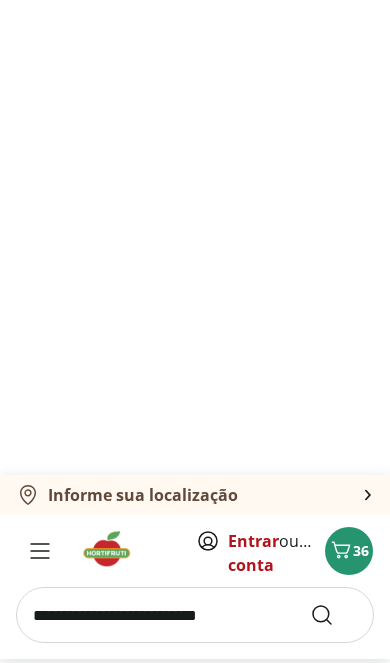 scroll, scrollTop: 0, scrollLeft: 0, axis: both 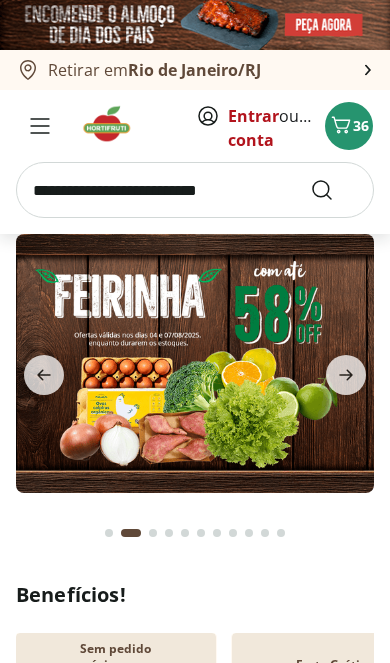 click at bounding box center (195, 190) 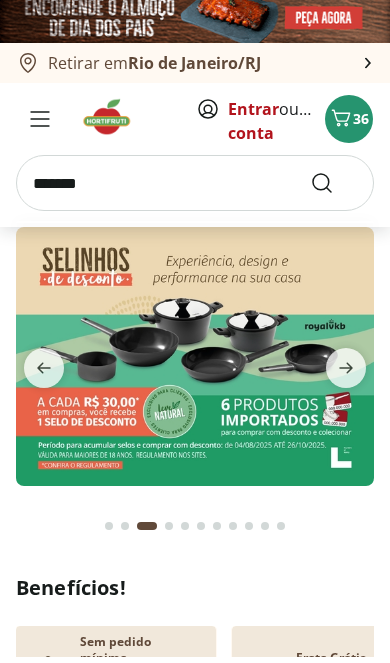 type on "********" 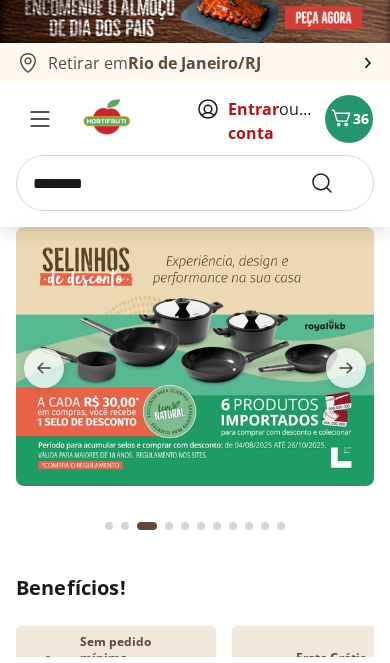 click at bounding box center [334, 190] 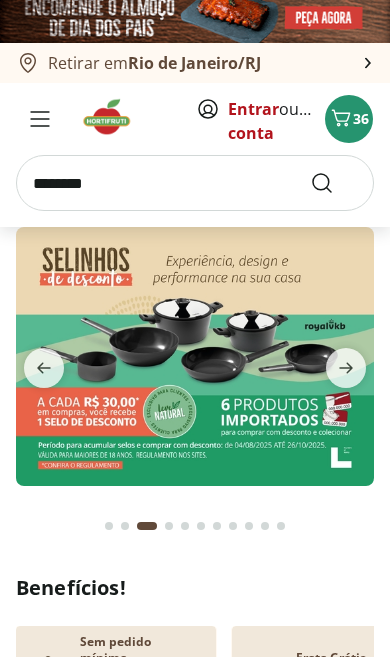 scroll, scrollTop: 6, scrollLeft: 0, axis: vertical 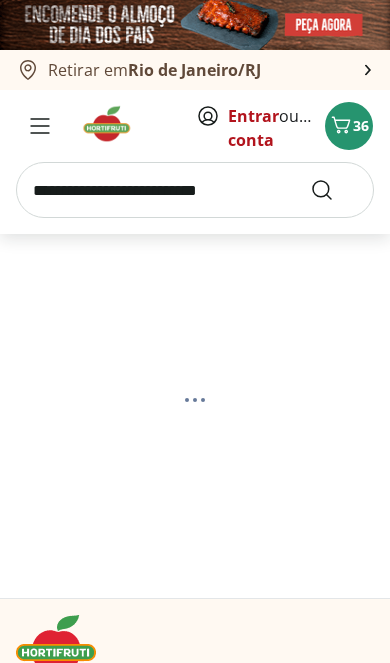 select on "**********" 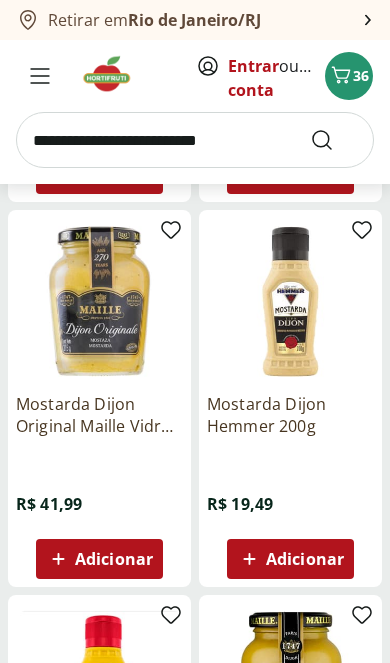 scroll, scrollTop: 624, scrollLeft: 0, axis: vertical 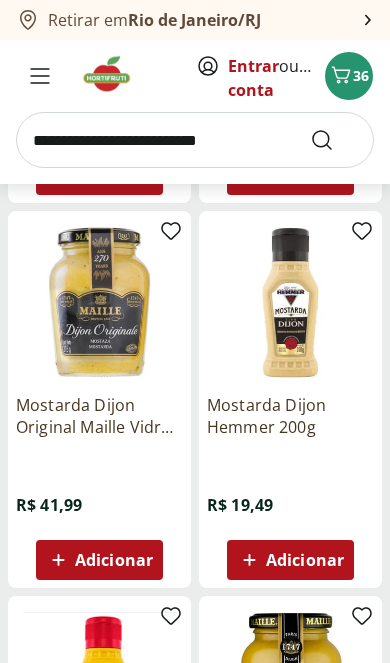 click on "Adicionar" at bounding box center (114, 560) 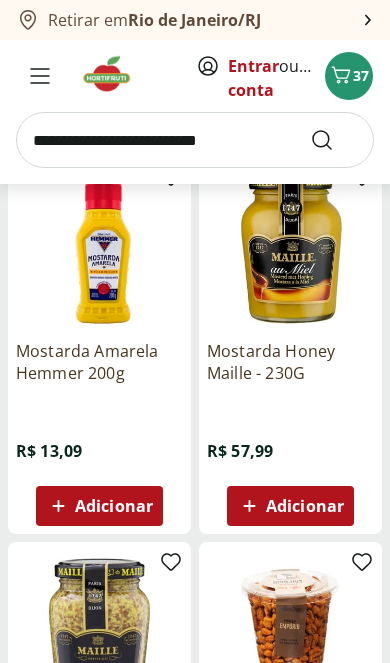 scroll, scrollTop: 1060, scrollLeft: 0, axis: vertical 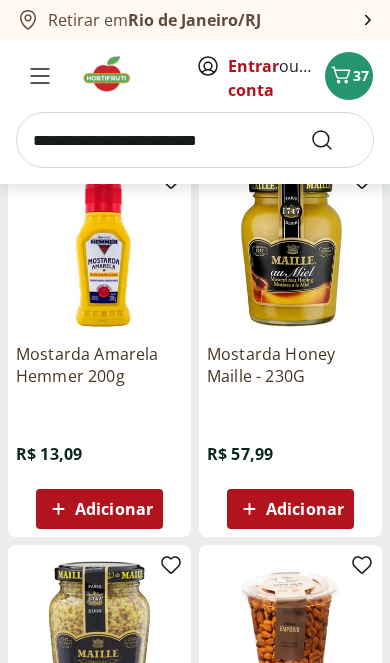 click on "Adicionar" at bounding box center [305, 509] 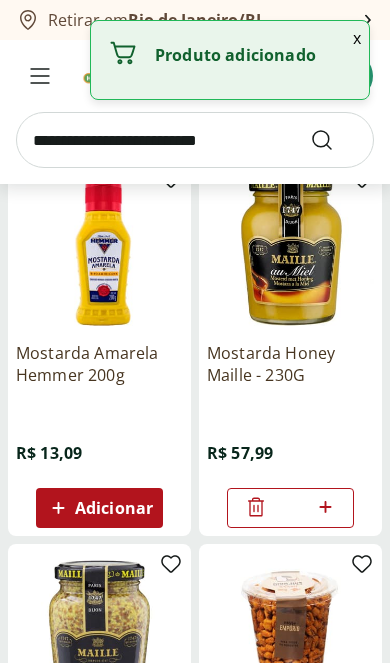 click at bounding box center (256, 508) 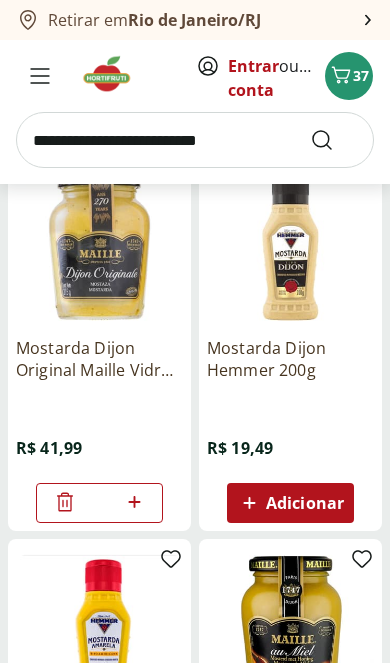 scroll, scrollTop: 680, scrollLeft: 0, axis: vertical 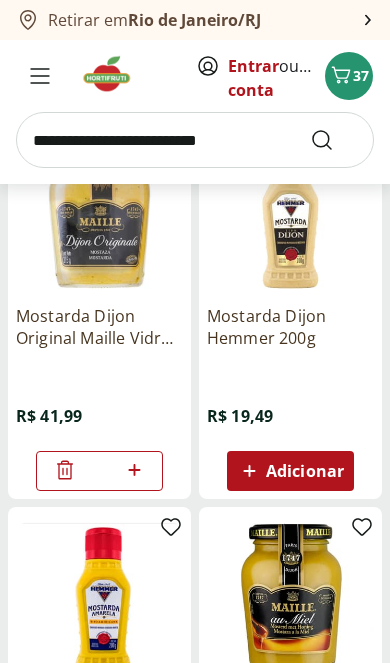 click on "Adicionar" at bounding box center (305, 471) 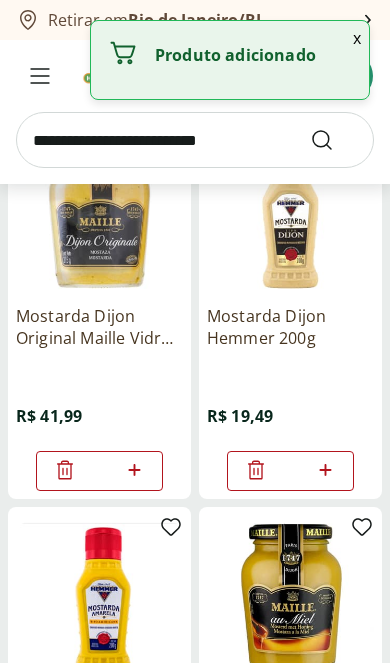 click 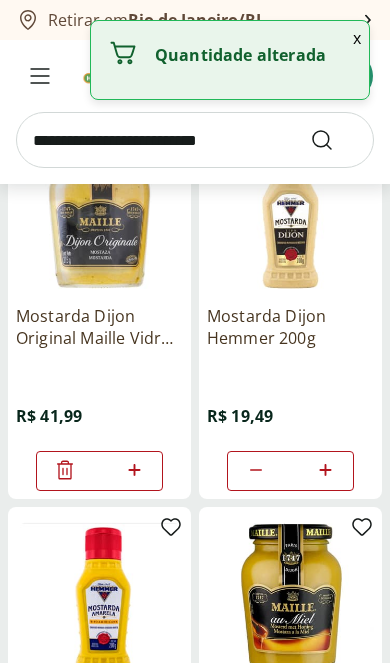 click 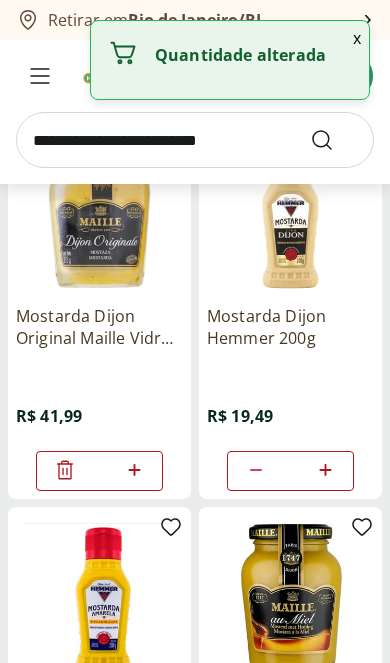 click 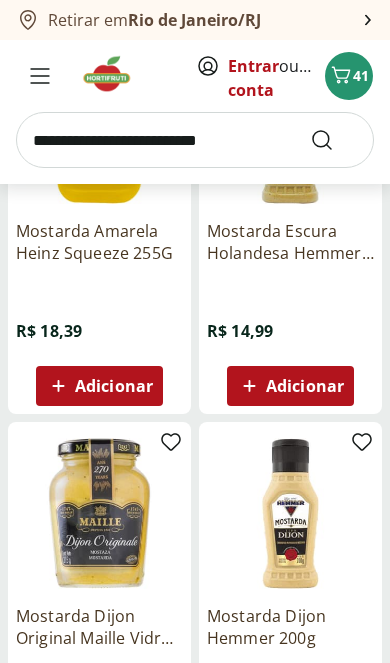 click on "Adicionar" at bounding box center (305, 386) 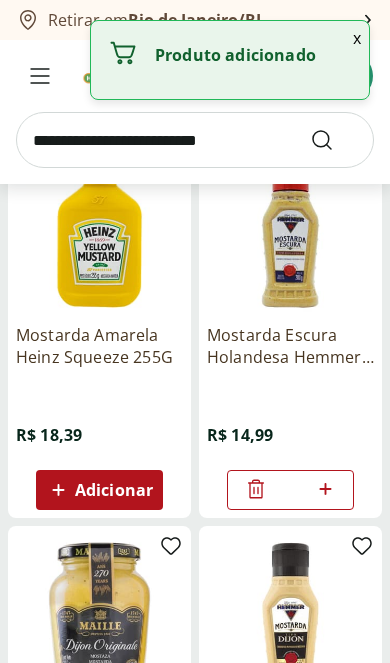 scroll, scrollTop: 308, scrollLeft: 0, axis: vertical 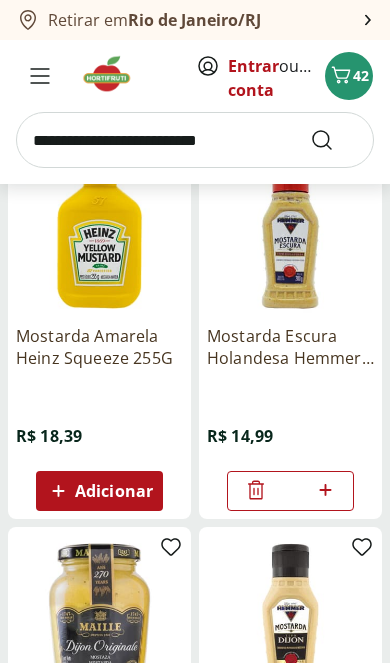 click at bounding box center (113, 74) 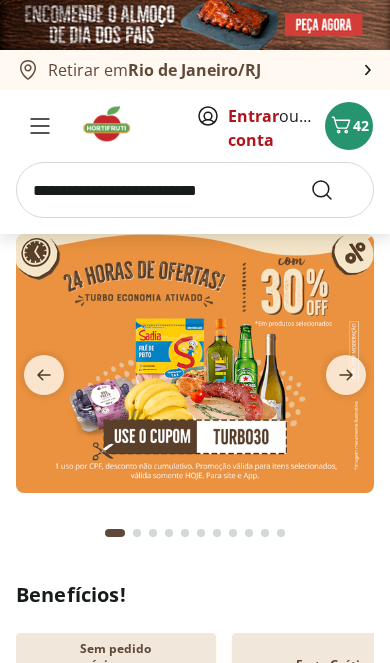 click 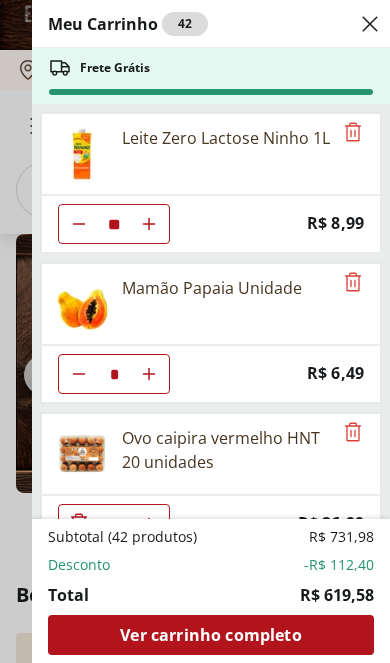 click 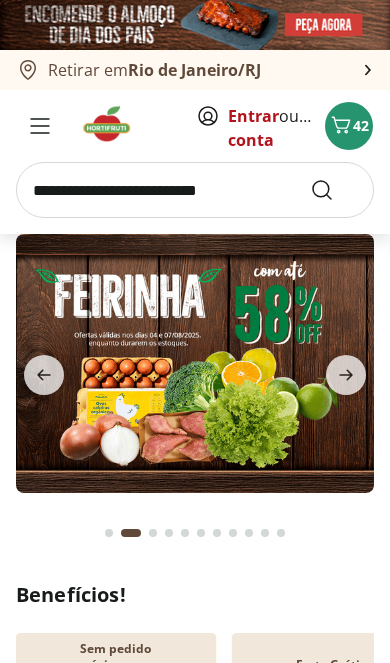click at bounding box center [195, 190] 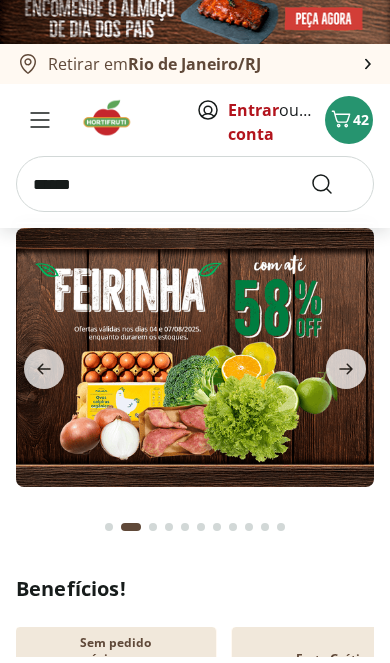type on "******" 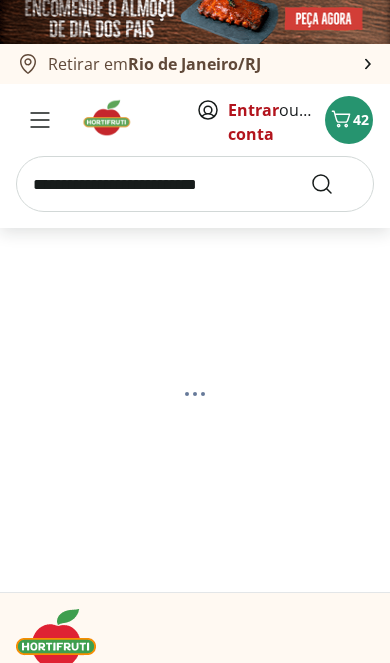 scroll, scrollTop: 0, scrollLeft: 0, axis: both 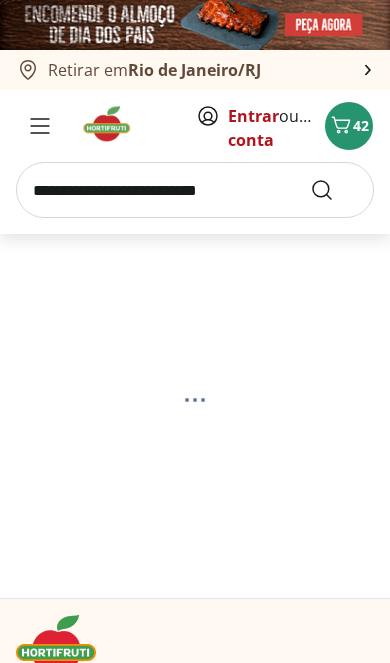 select on "**********" 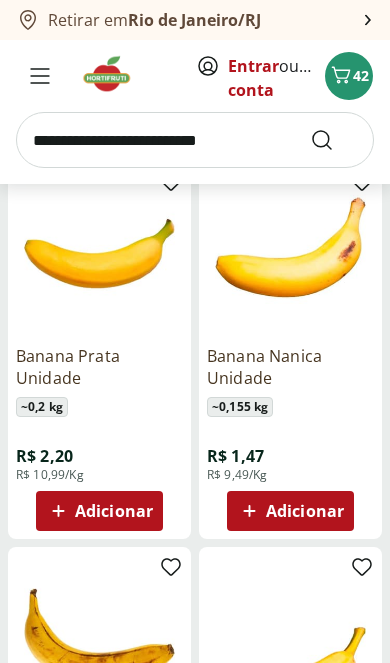 scroll, scrollTop: 267, scrollLeft: 0, axis: vertical 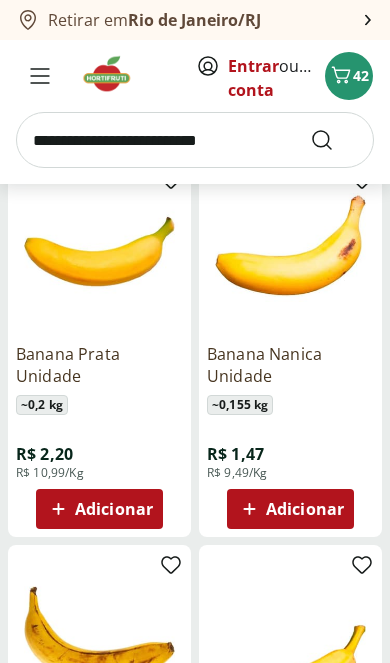 click on "Adicionar" at bounding box center [99, 509] 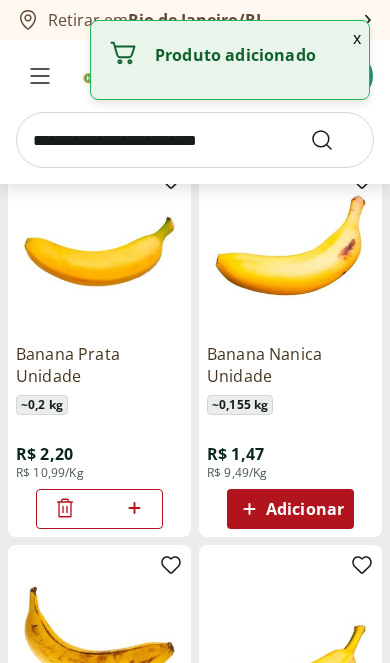 click 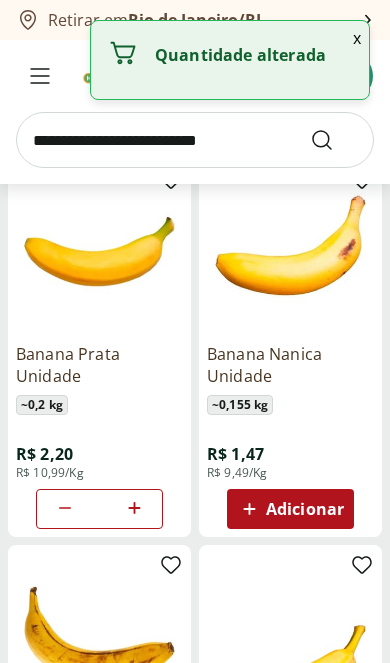 click on "*" at bounding box center (99, 509) 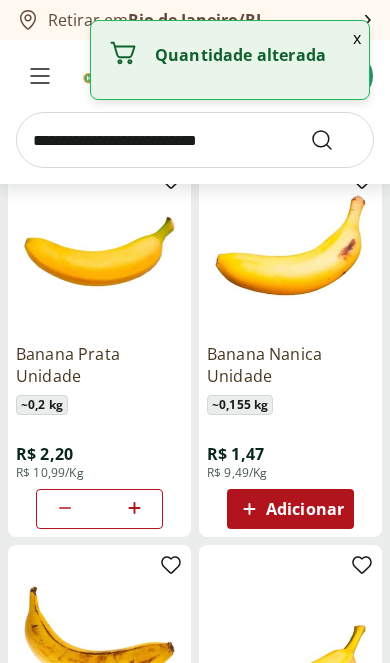 click on "*" at bounding box center [99, 509] 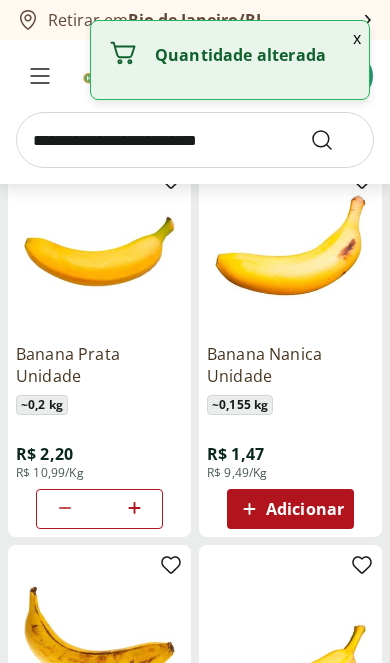 click 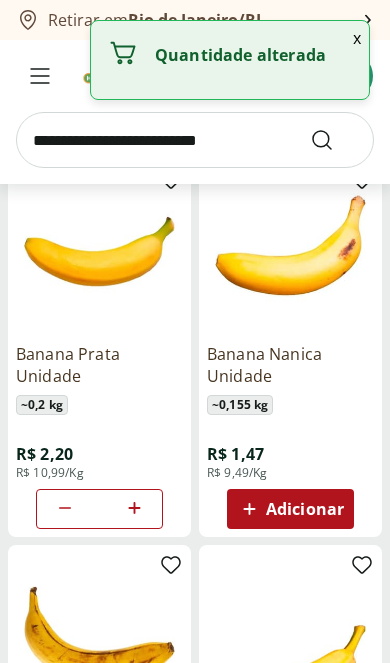 click 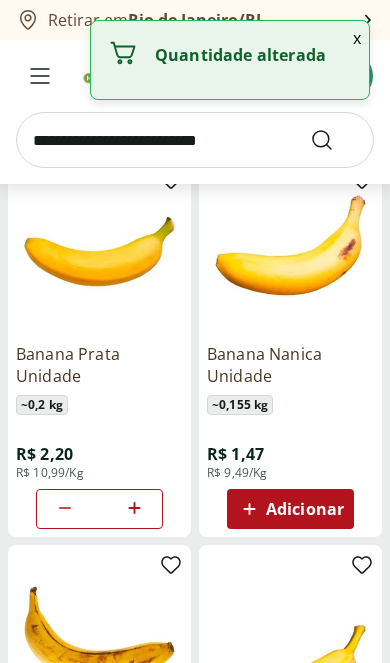 click 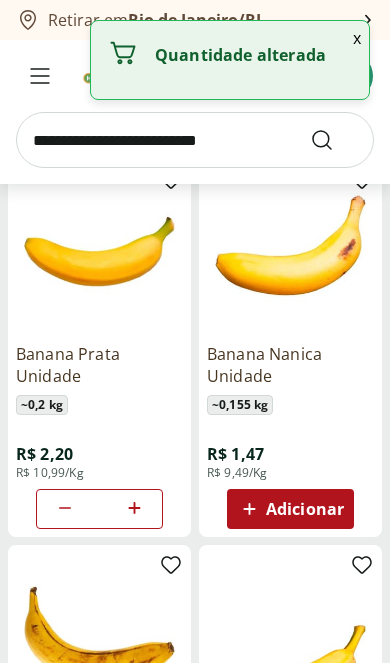 click 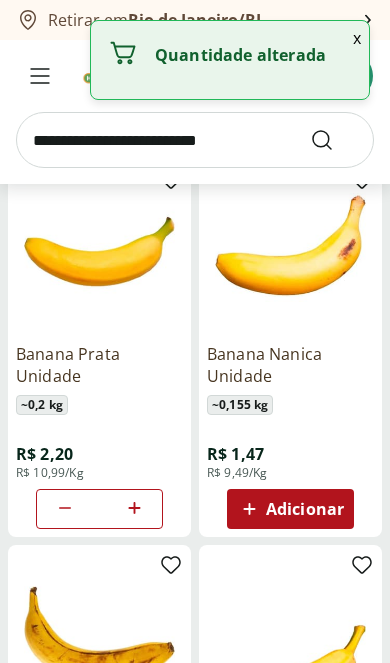 click 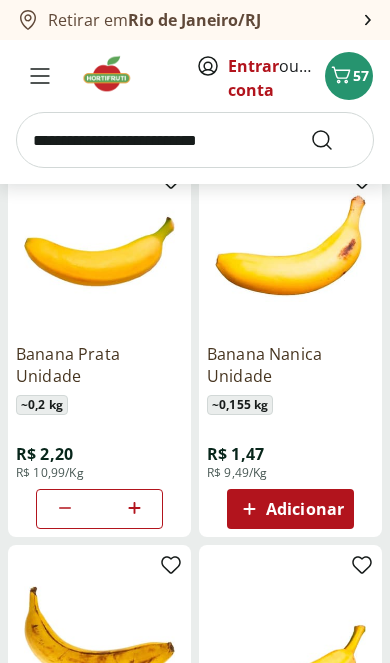 click at bounding box center [195, 140] 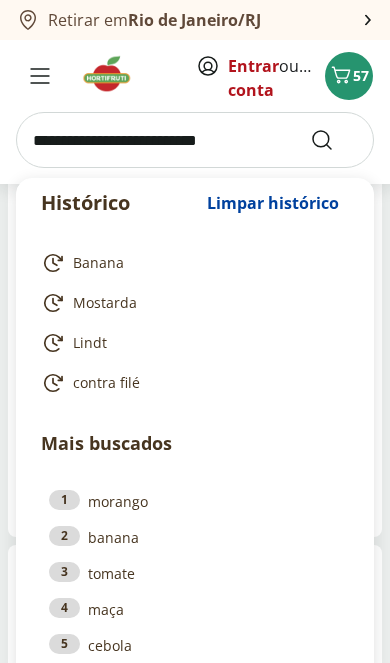 scroll, scrollTop: 207, scrollLeft: 0, axis: vertical 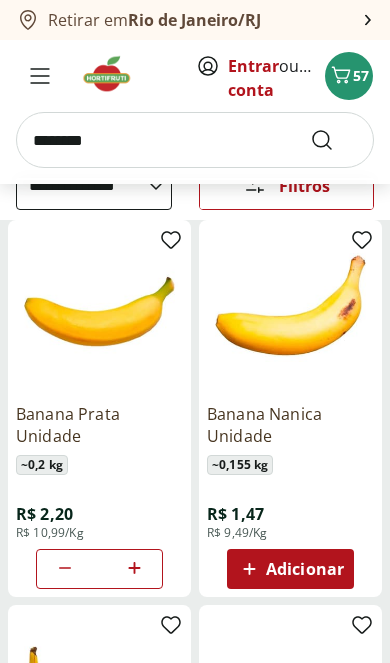 type on "********" 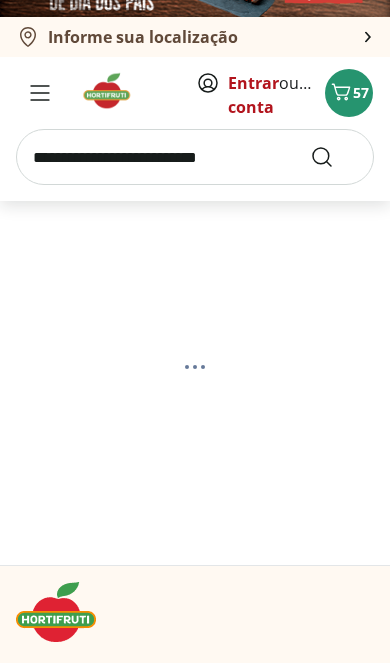 scroll, scrollTop: 0, scrollLeft: 0, axis: both 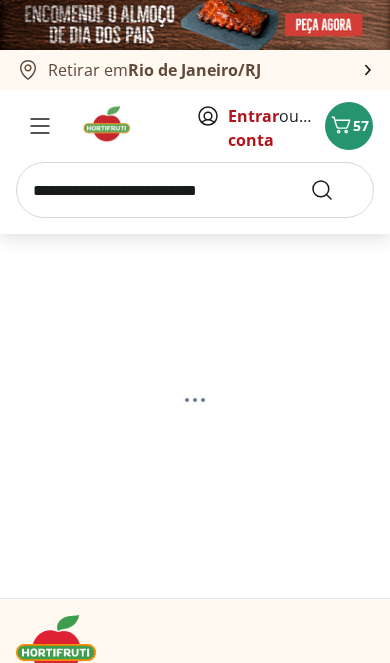 select on "**********" 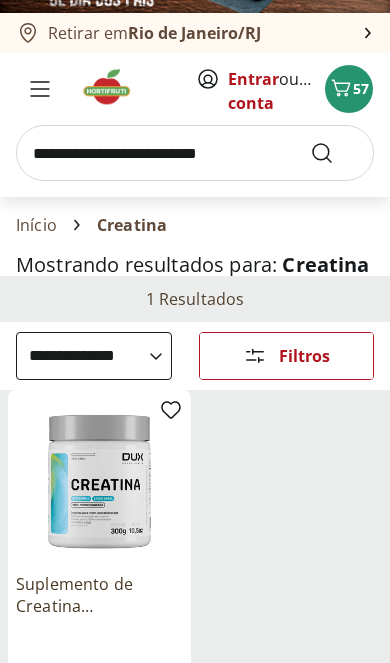 scroll, scrollTop: 0, scrollLeft: 0, axis: both 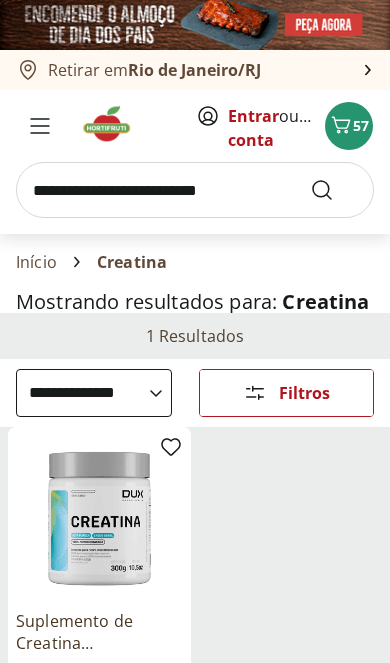 click 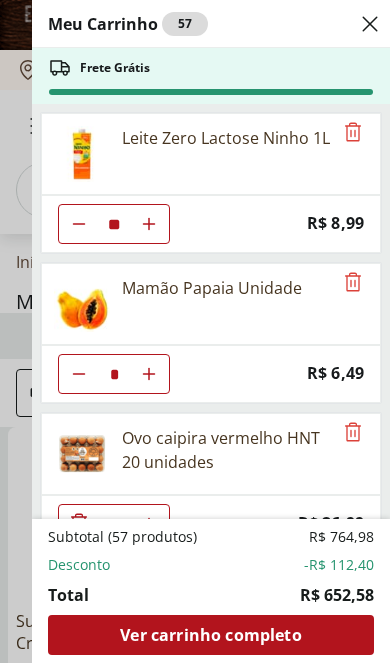 click 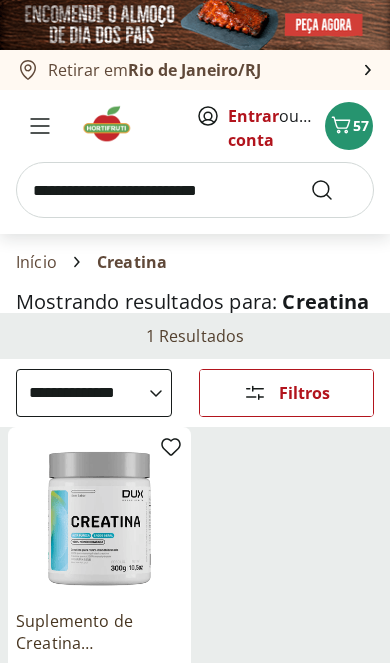 click at bounding box center (113, 124) 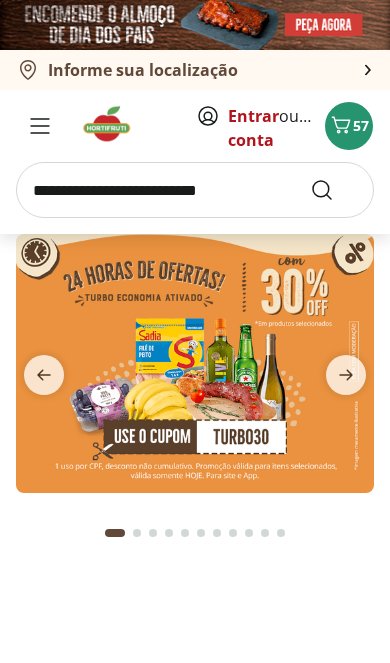 type on "*" 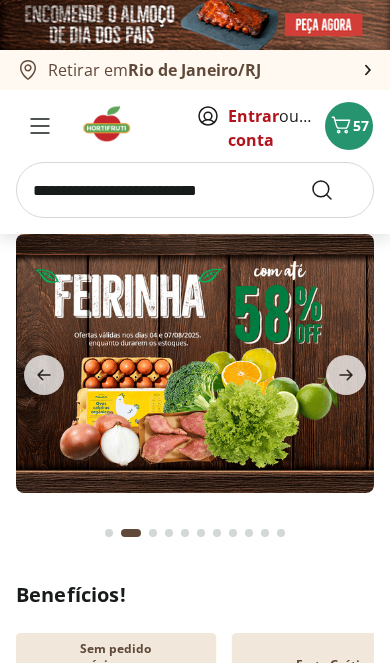 click at bounding box center (195, 190) 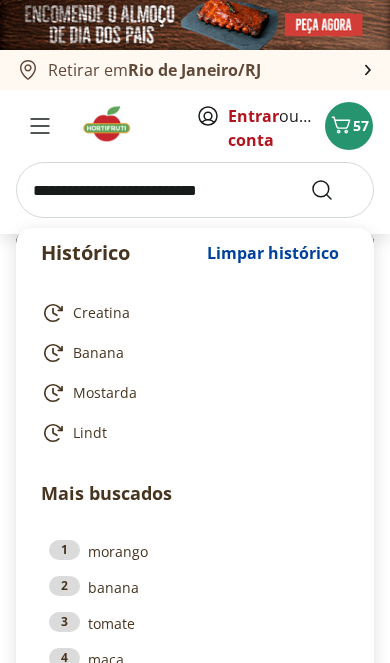 scroll, scrollTop: 0, scrollLeft: 0, axis: both 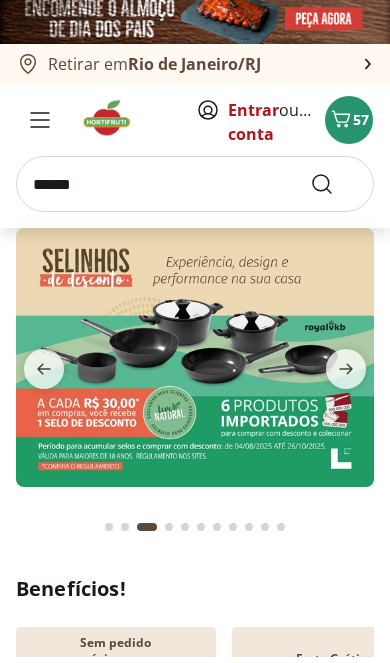 type on "******" 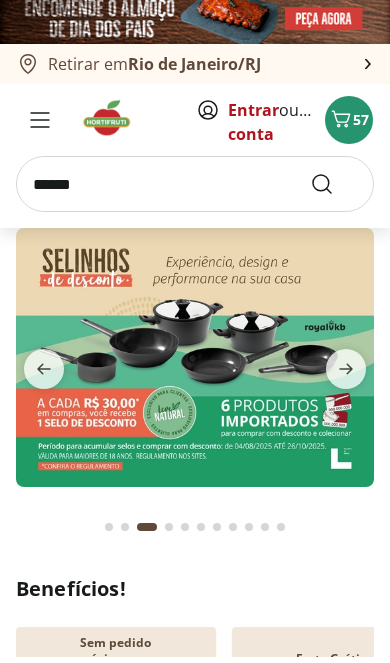 scroll, scrollTop: 6, scrollLeft: 0, axis: vertical 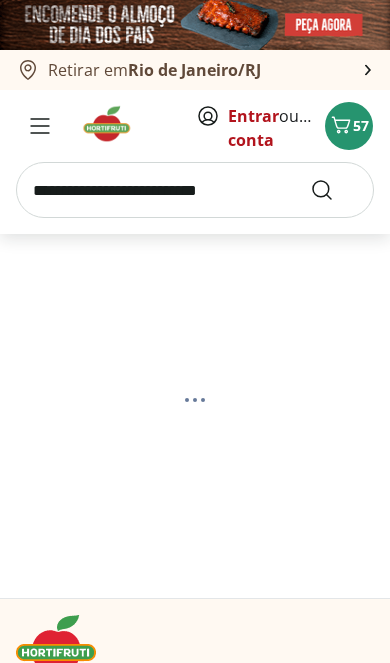 select on "**********" 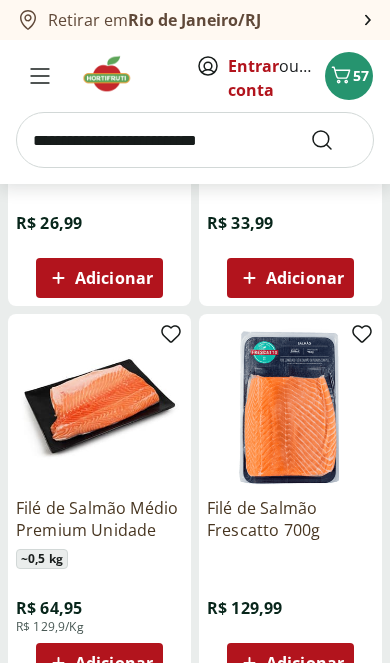 scroll, scrollTop: 1269, scrollLeft: 0, axis: vertical 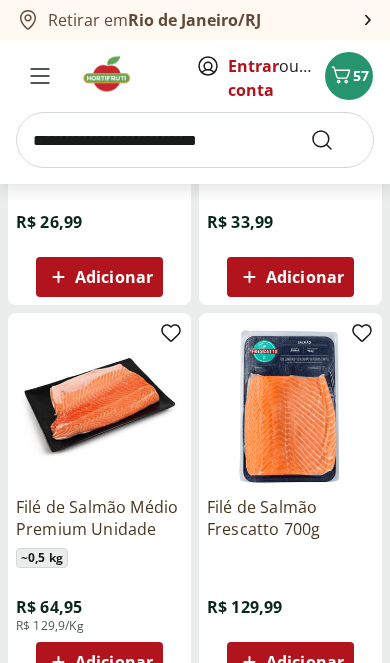 click at bounding box center (113, 74) 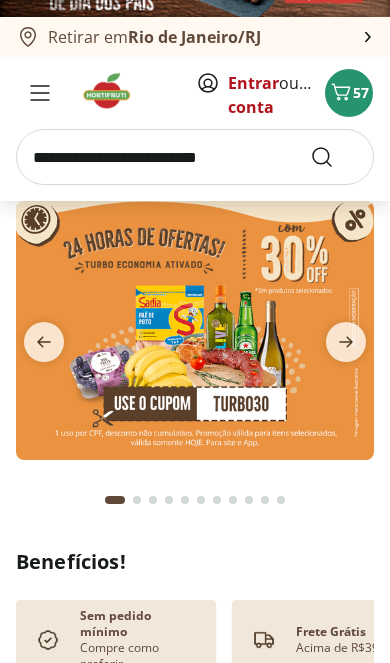 scroll, scrollTop: 32, scrollLeft: 0, axis: vertical 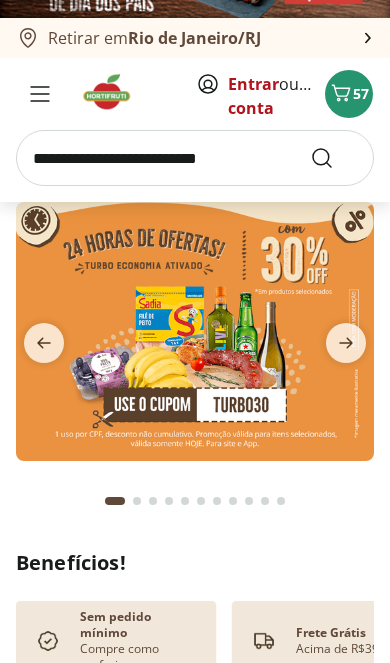 click 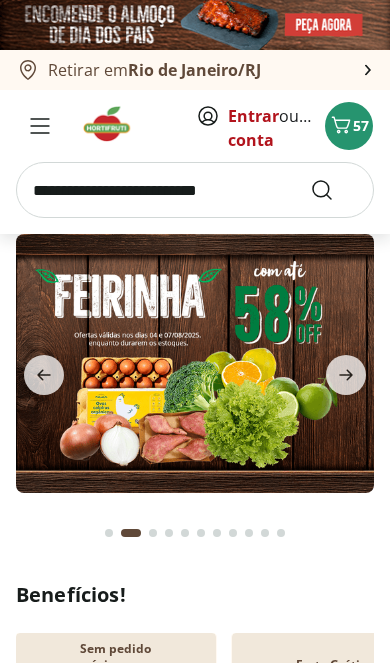 scroll, scrollTop: 33, scrollLeft: 0, axis: vertical 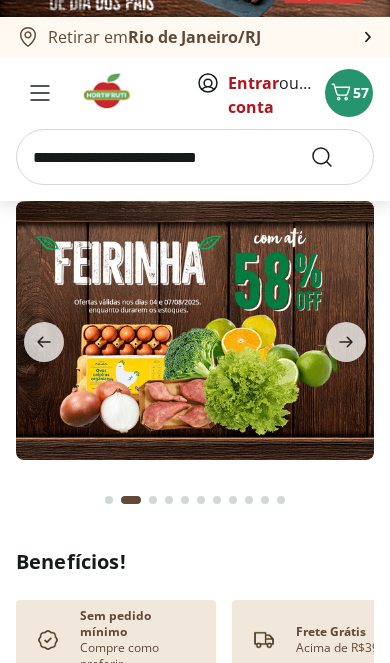 click at bounding box center (195, 157) 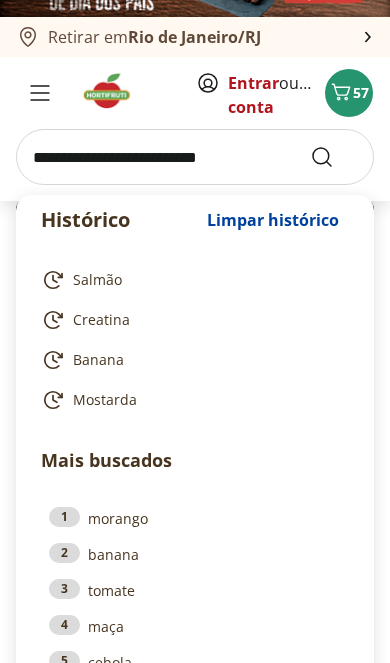 scroll, scrollTop: 6, scrollLeft: 0, axis: vertical 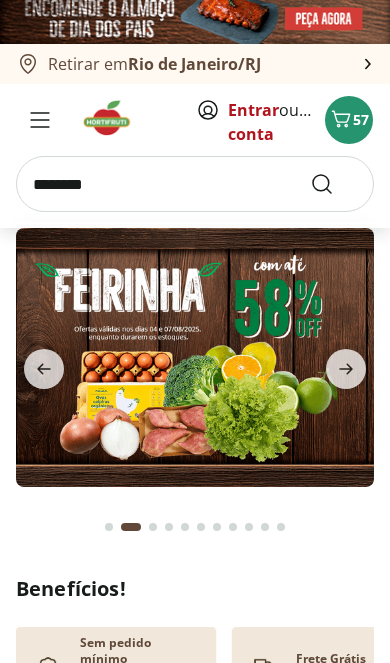 type on "********" 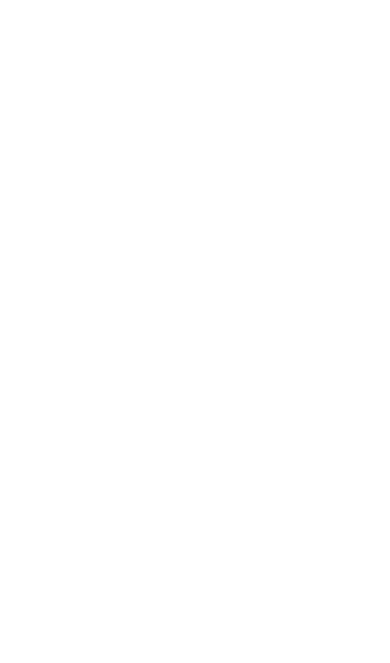 scroll, scrollTop: 6, scrollLeft: 0, axis: vertical 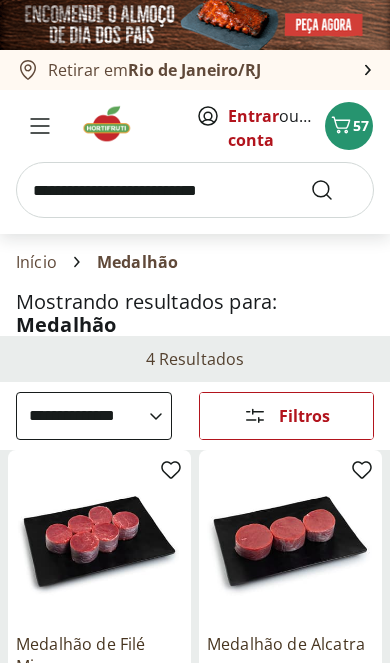 click at bounding box center [40, 126] 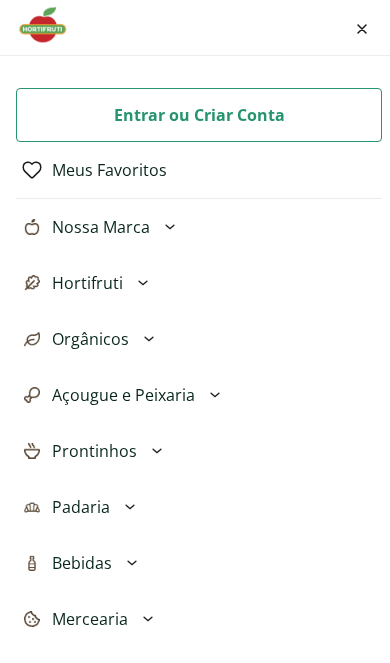 click on "Nossa Marca" at bounding box center [101, 227] 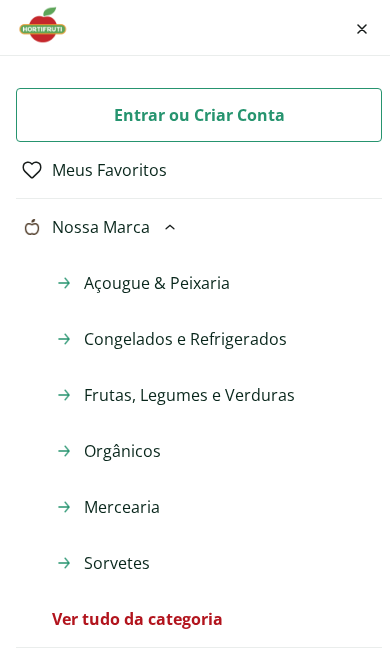 click on "Açougue & Peixaria" at bounding box center (157, 283) 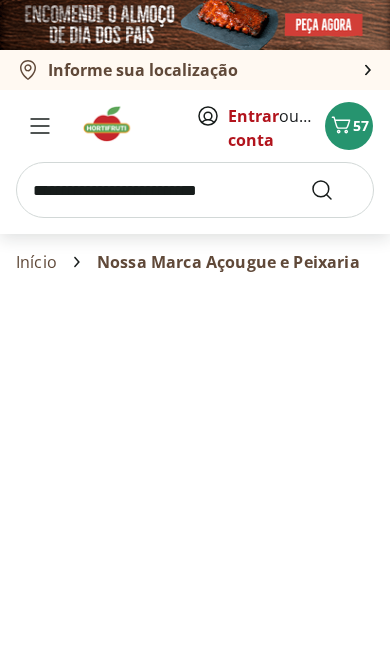 scroll, scrollTop: 0, scrollLeft: 0, axis: both 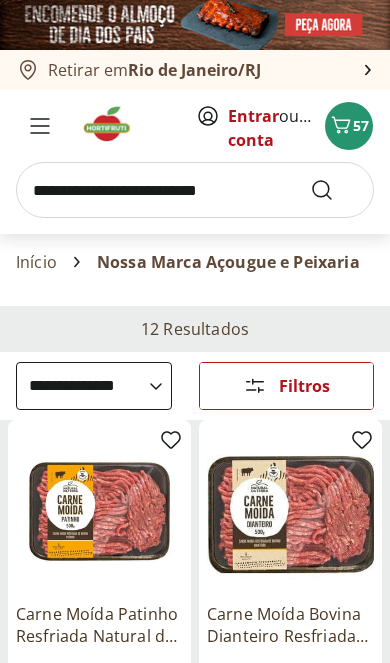 click at bounding box center [195, 190] 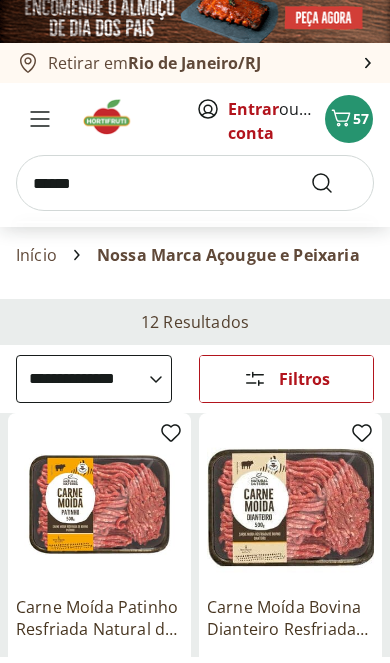 type on "******" 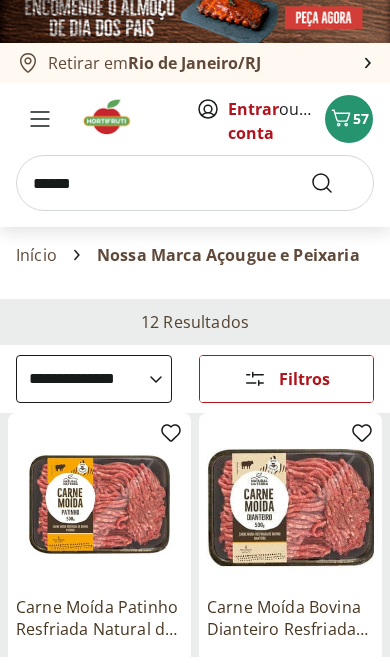 scroll, scrollTop: 6, scrollLeft: 0, axis: vertical 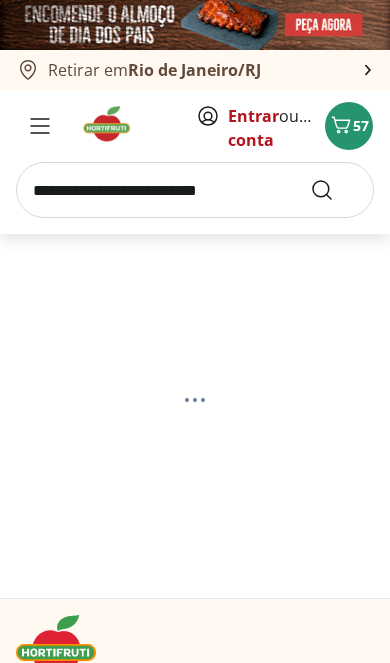 select on "**********" 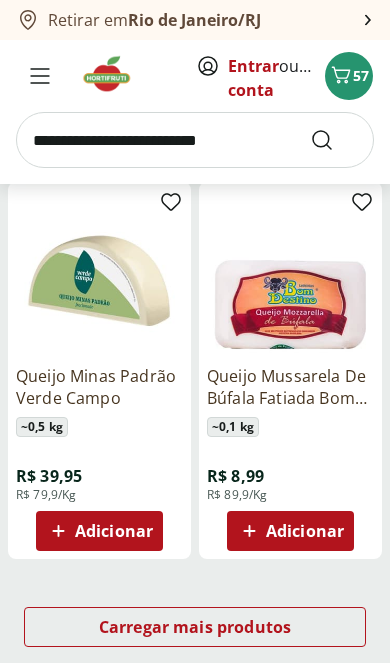 scroll, scrollTop: 2207, scrollLeft: 0, axis: vertical 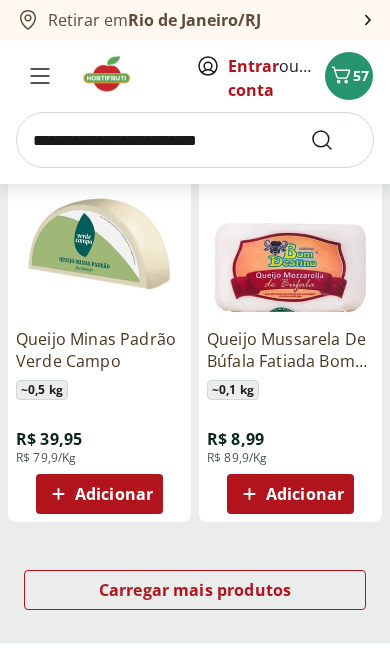 click on "Carregar mais produtos" at bounding box center (195, 590) 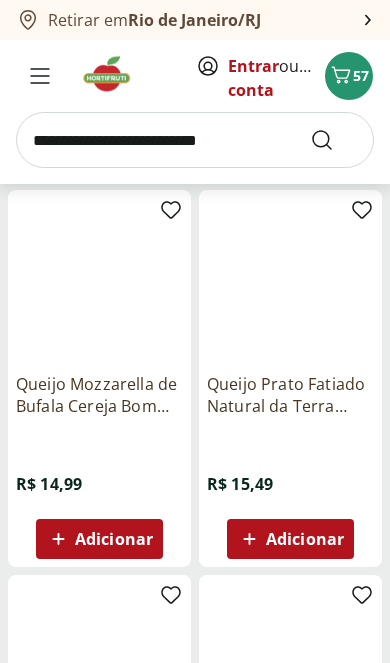 scroll, scrollTop: 3326, scrollLeft: 0, axis: vertical 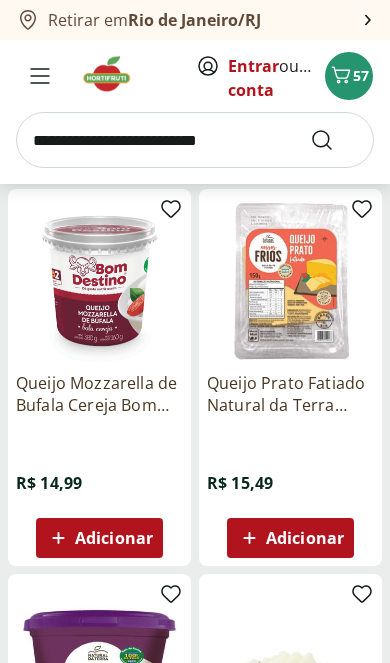 click on "Adicionar" at bounding box center [114, 538] 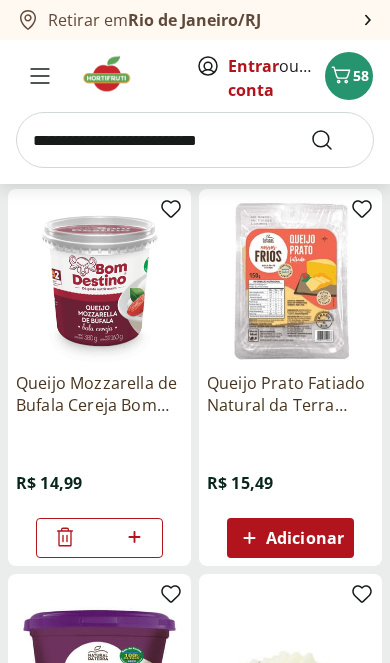 scroll, scrollTop: 3327, scrollLeft: 0, axis: vertical 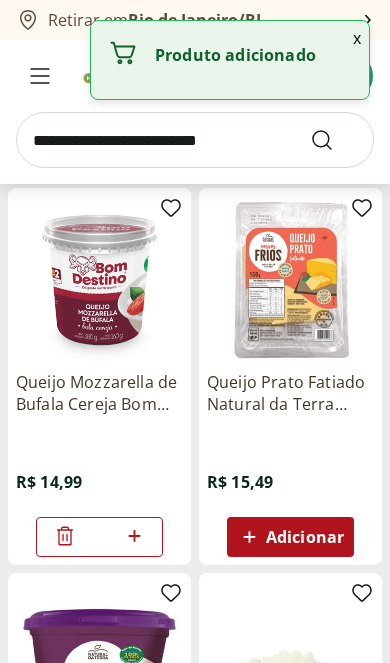 click 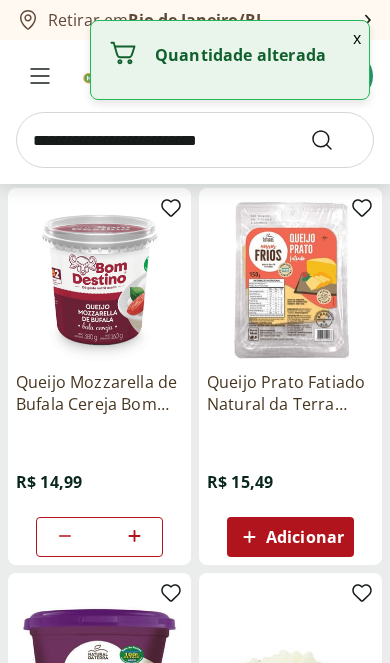 click 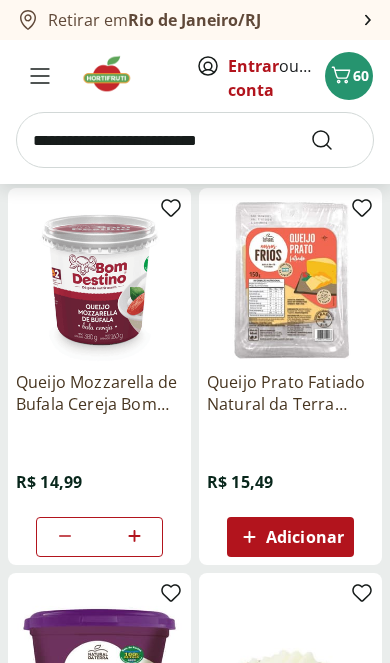 click at bounding box center [99, 279] 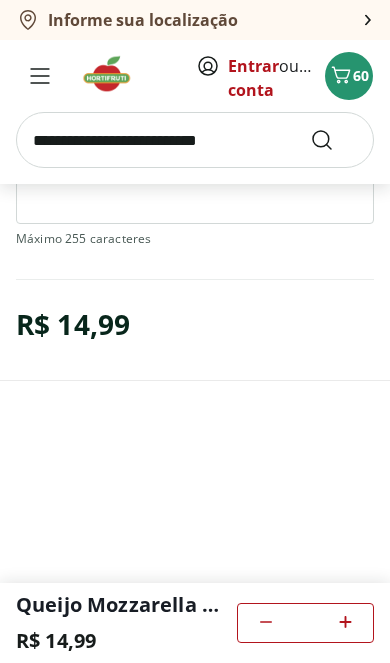 scroll, scrollTop: 33, scrollLeft: 0, axis: vertical 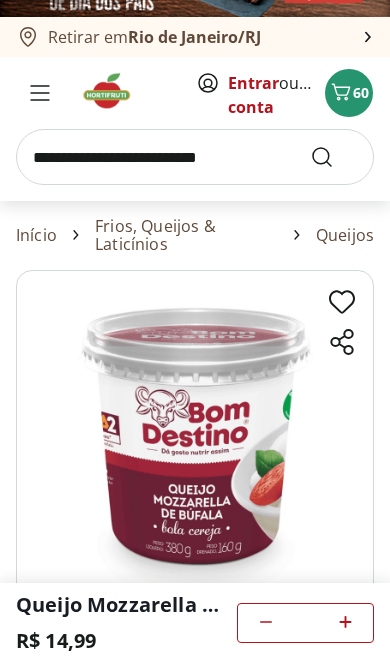 select on "**********" 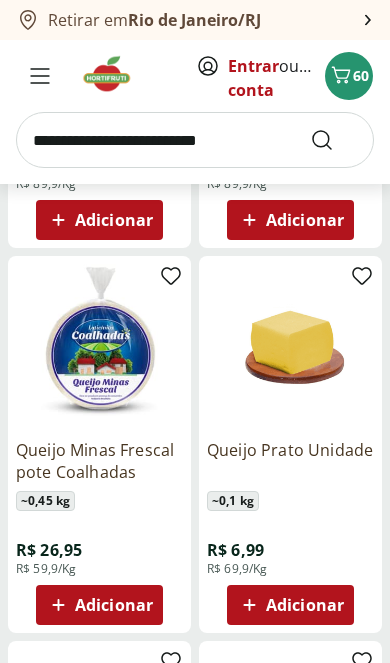 click at bounding box center (195, 140) 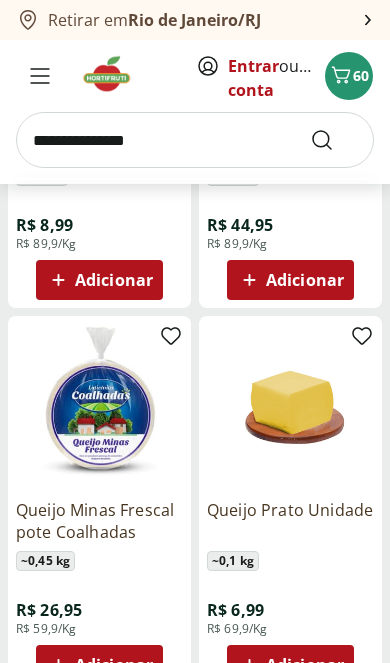 type on "**********" 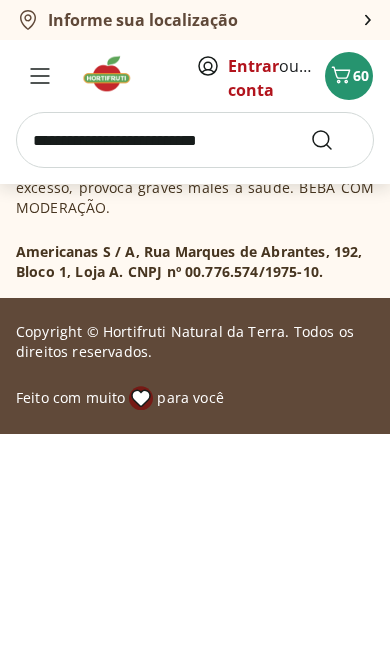 scroll, scrollTop: 33, scrollLeft: 0, axis: vertical 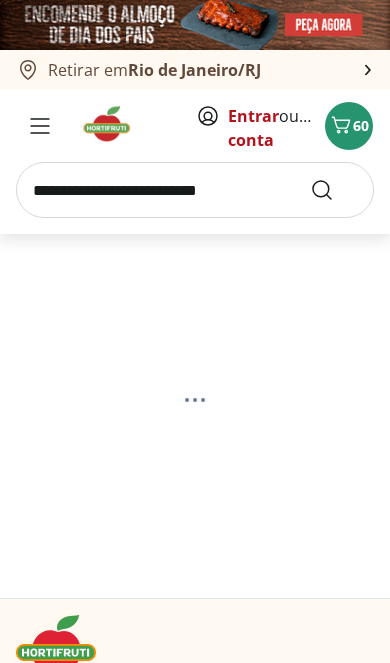 select on "**********" 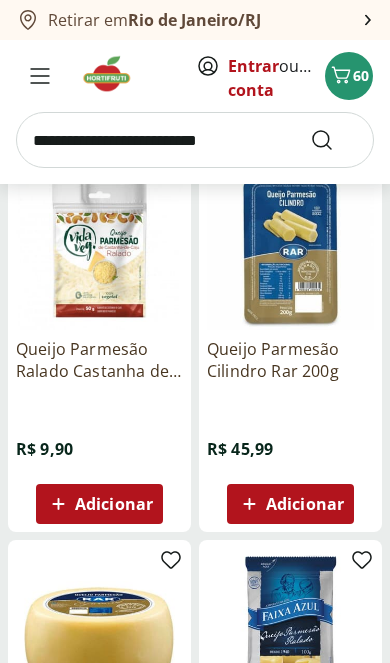 scroll, scrollTop: 1836, scrollLeft: 0, axis: vertical 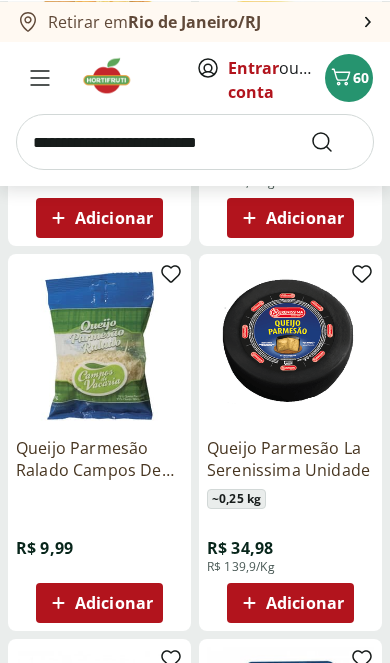 click on "Queijo Parmesão Ralado Président Pacote 50G R$ 6,99 Adicionar Queijo Parmesão Cilindro Faixa Azul Pacote 195g R$ 42,99 Adicionar Queijo Parmesão ralado Vigor 50g R$ 8,99 Adicionar Queijo Parmesão Tirolez Unidade ~ 0,25 kg R$ 32,48 R$ 129,9/Kg Adicionar Queijo Parmesão Cilíndrico President 180g R$ 34,99 Adicionar Queijo Parmesão Reserva Fracionado Basel ~ 0,28 kg R$ 40,57 R$ 144,9/Kg Adicionar Queijo Parmesão Ralado Campos De Vacaria - 50G R$ 9,99 Adicionar Queijo Parmesão La Serenissima Unidade ~ 0,25 kg R$ 34,98 R$ 139,9/Kg Adicionar Queijo Parmesão Ralado Castanha de Caju Vida Veg 50g R$ 9,90 Adicionar Queijo Parmesão Cilindro Rar 200g R$ 45,99 Adicionar Queijo Parmesão Gourmet Forma Inteira RAR Unidade ~ 0,15 kg R$ 19,48 R$ 129,9/Kg Adicionar QUEIJO PARMESAO RALADO FAIXA AZUL 100GR R$ 20,99 Adicionar" at bounding box center [195, 256] 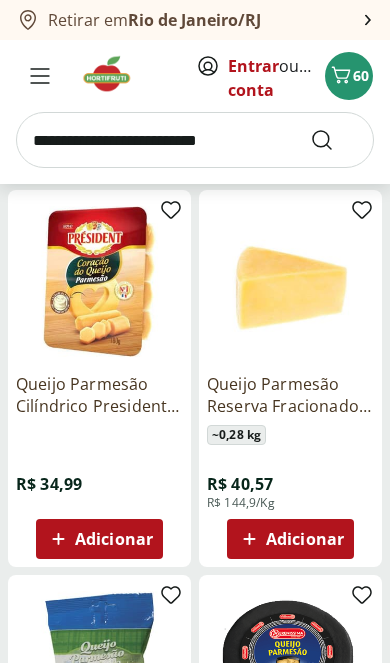 scroll, scrollTop: 1024, scrollLeft: 0, axis: vertical 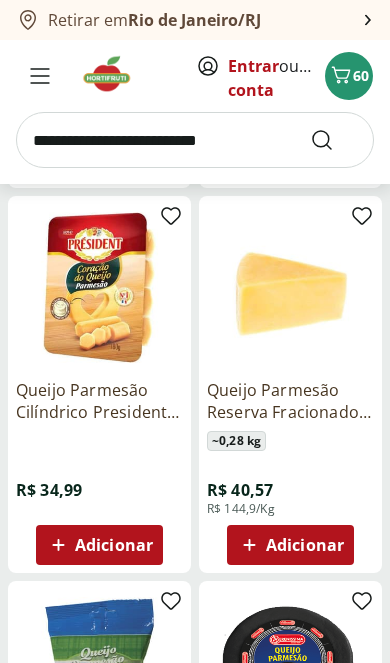 click at bounding box center [99, 287] 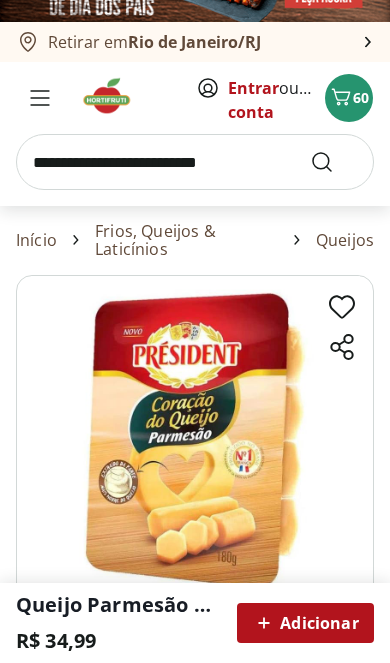 scroll, scrollTop: 0, scrollLeft: 0, axis: both 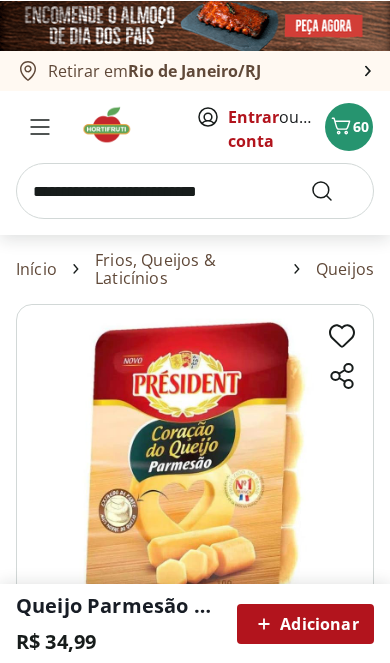 select on "**********" 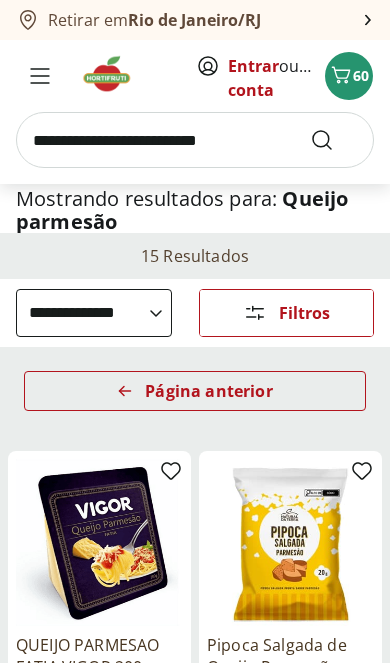 scroll, scrollTop: 0, scrollLeft: 0, axis: both 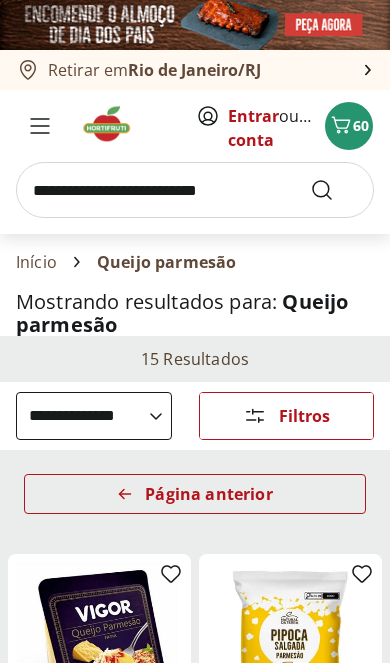 click on "Página anterior" at bounding box center [195, 494] 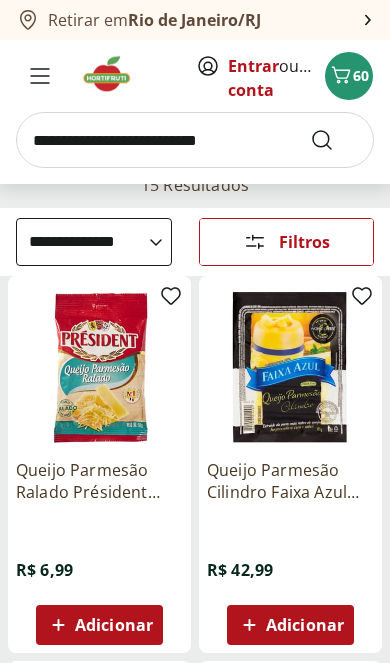 click at bounding box center [290, 367] 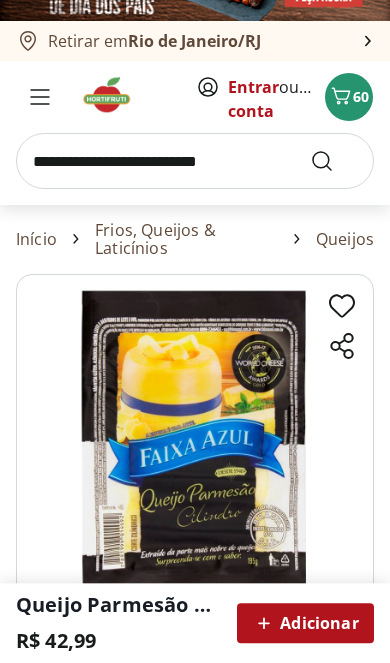 scroll, scrollTop: 0, scrollLeft: 0, axis: both 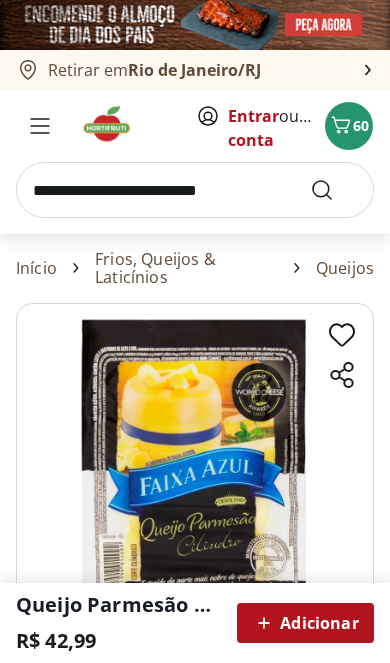 select on "**********" 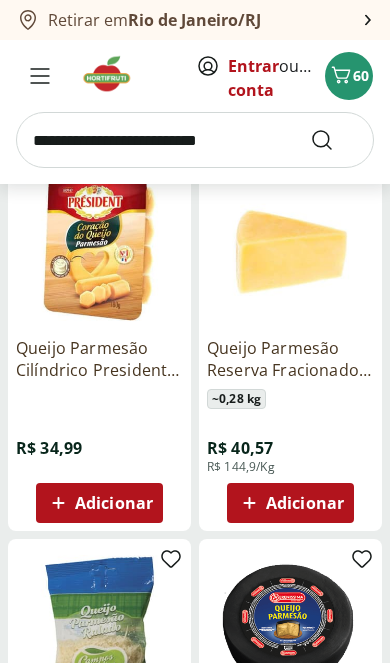scroll, scrollTop: 1062, scrollLeft: 0, axis: vertical 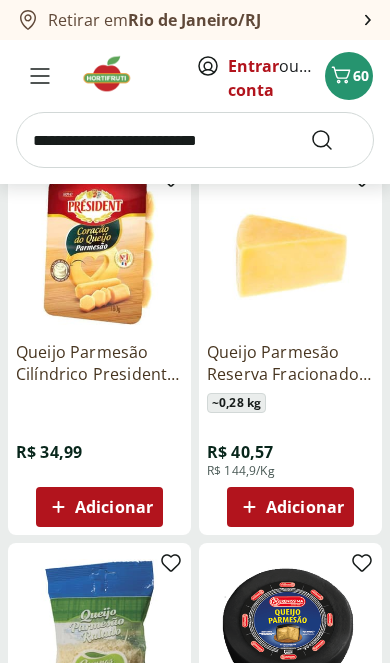 click on "Adicionar" at bounding box center (114, 507) 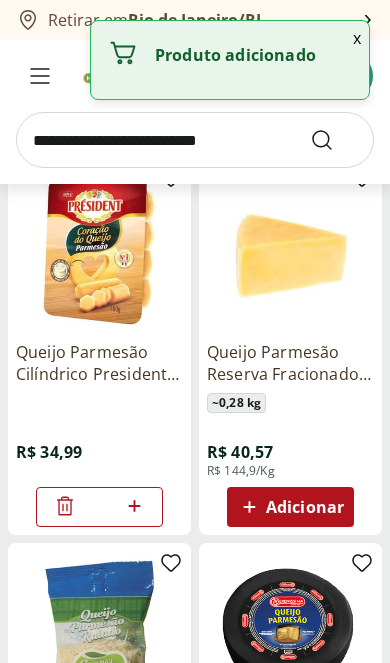 click 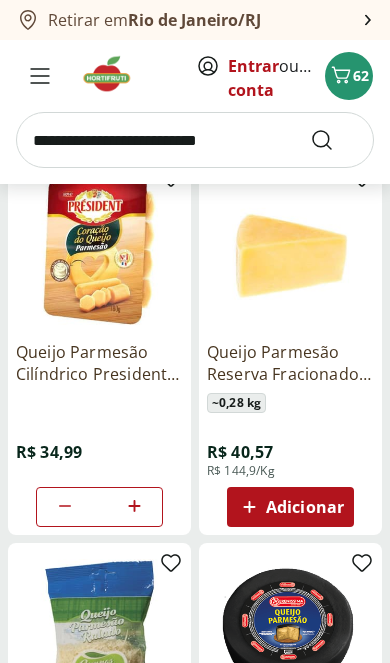 click at bounding box center [195, 140] 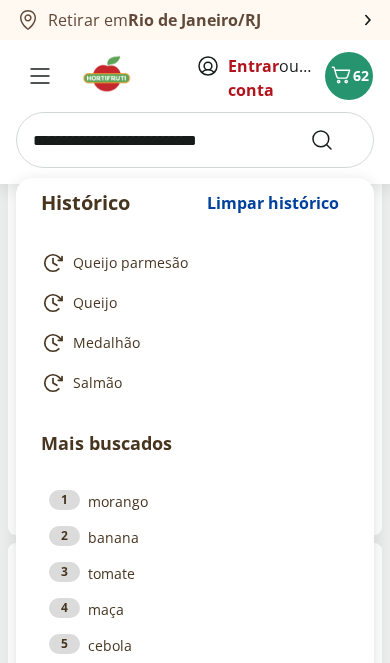 scroll, scrollTop: 1018, scrollLeft: 0, axis: vertical 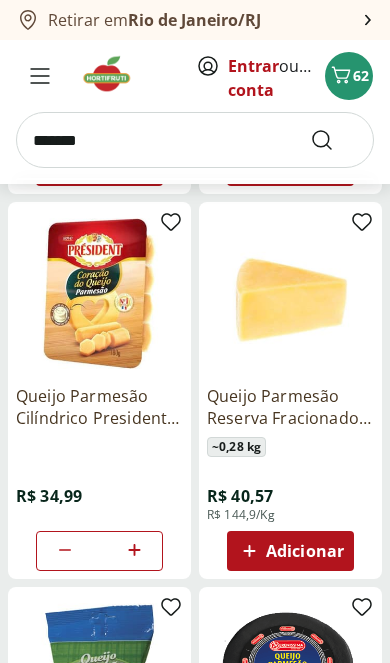 type on "*******" 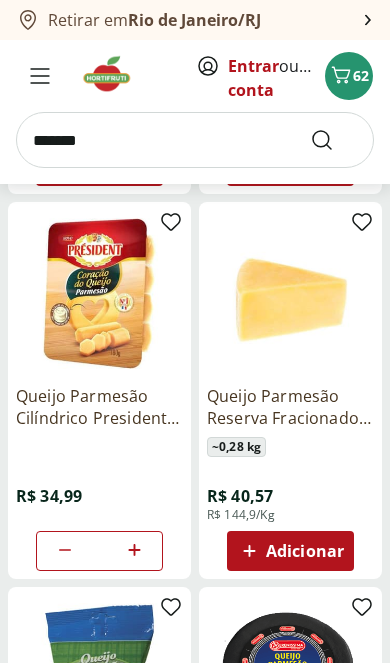scroll, scrollTop: 0, scrollLeft: 0, axis: both 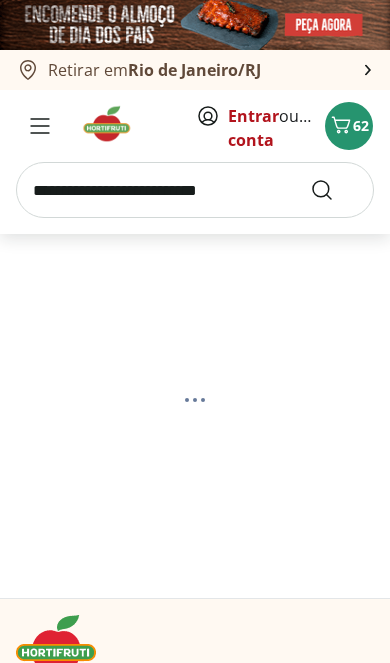 select on "**********" 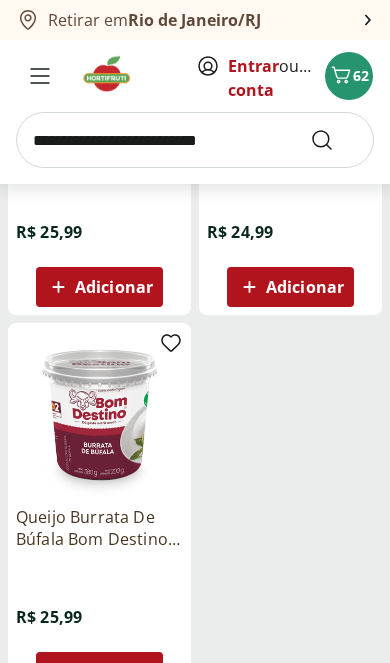 scroll, scrollTop: 875, scrollLeft: 0, axis: vertical 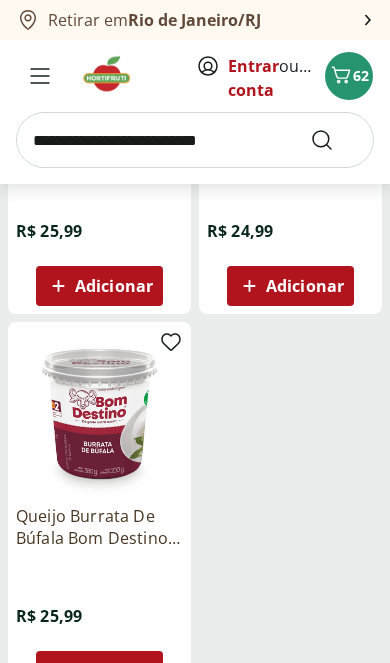 click at bounding box center (99, 413) 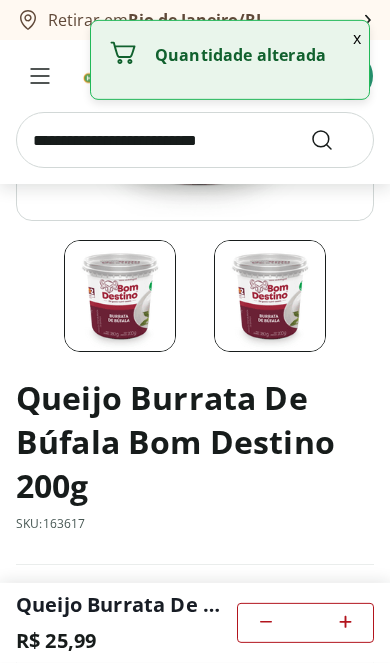 click at bounding box center [195, 140] 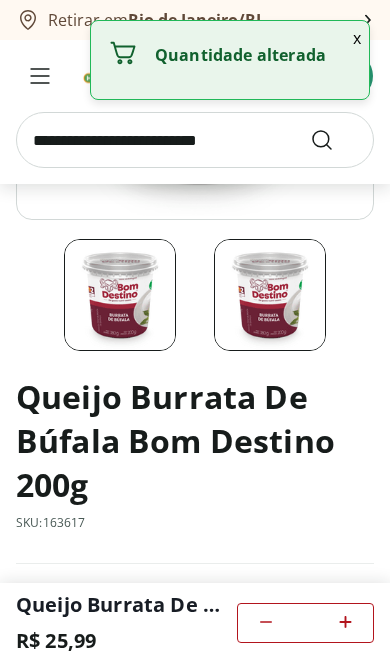 scroll, scrollTop: 0, scrollLeft: 0, axis: both 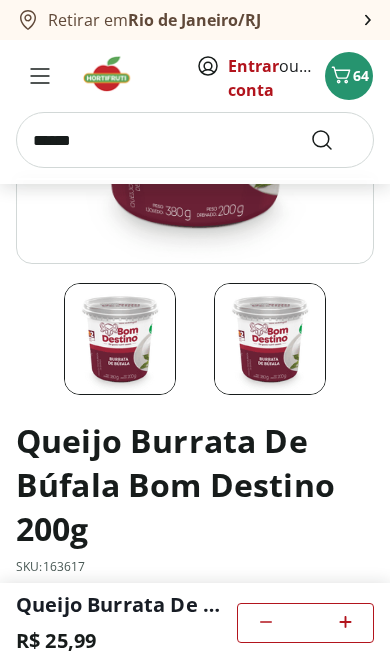 type on "******" 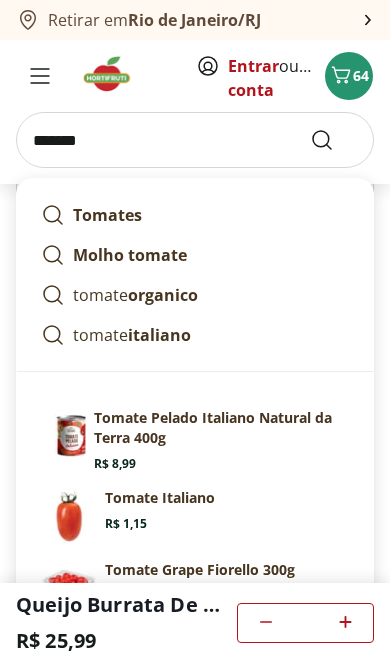 click at bounding box center [334, 140] 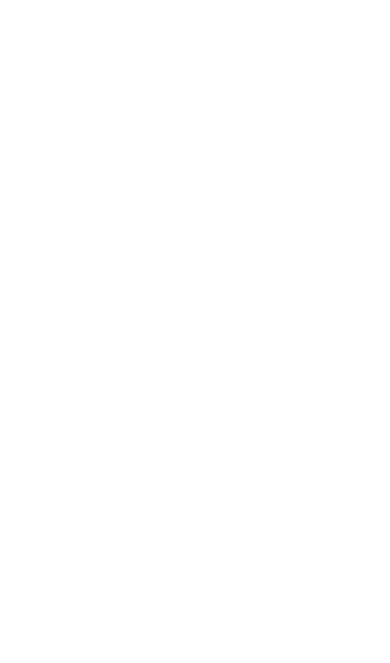 scroll, scrollTop: 0, scrollLeft: 0, axis: both 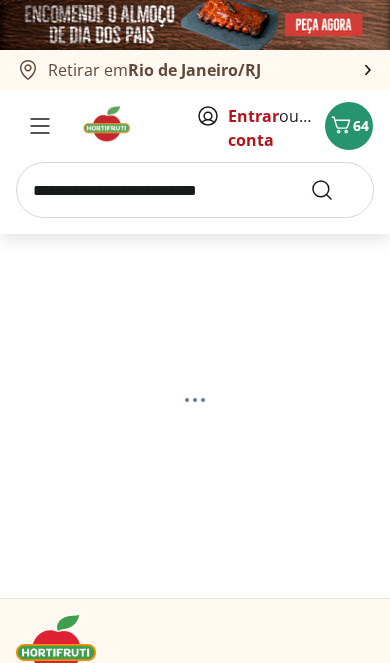 select on "**********" 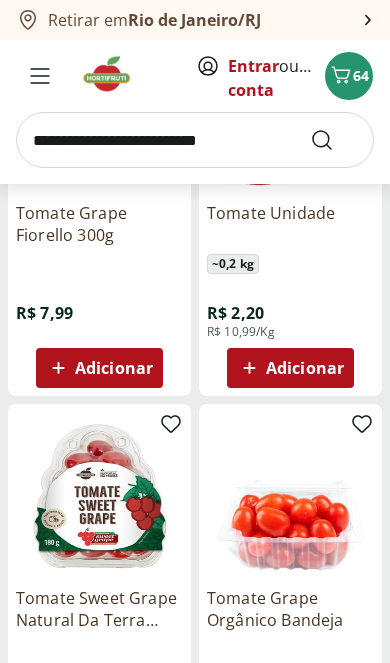 click on "Adicionar" at bounding box center [114, 368] 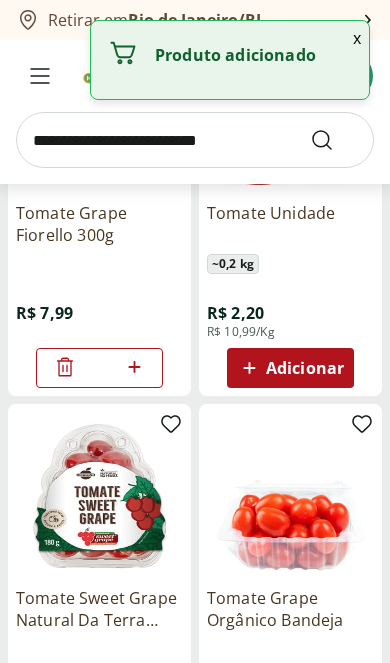 click 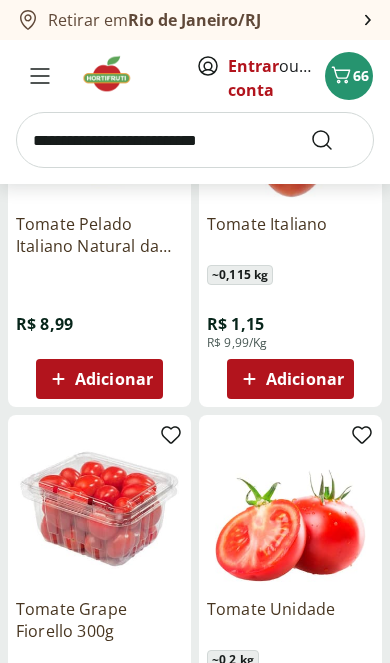 scroll, scrollTop: 395, scrollLeft: 0, axis: vertical 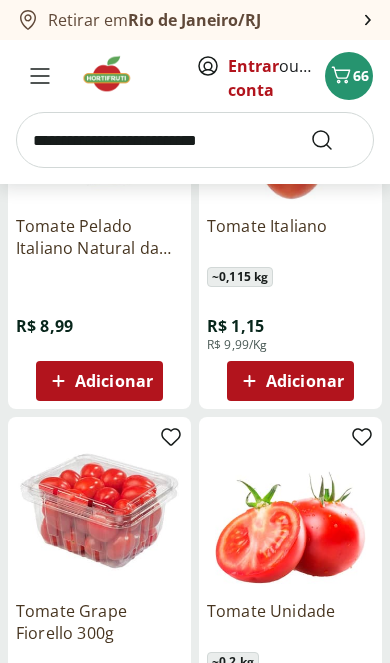 click at bounding box center (113, 74) 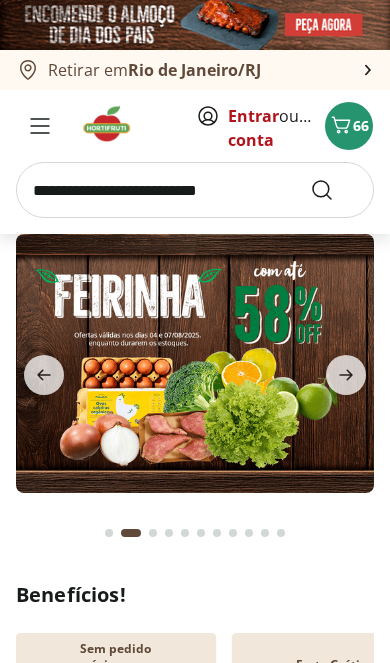 click 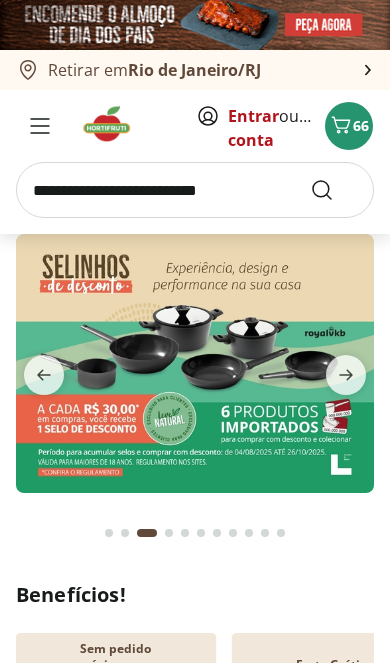 click 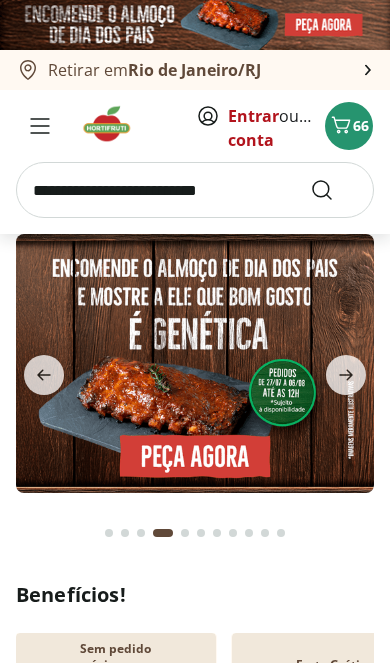 click 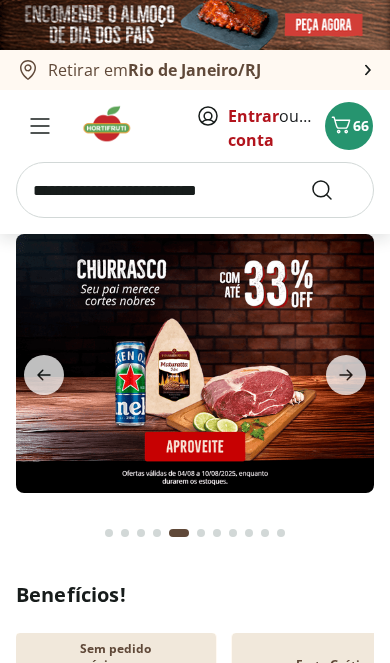 click 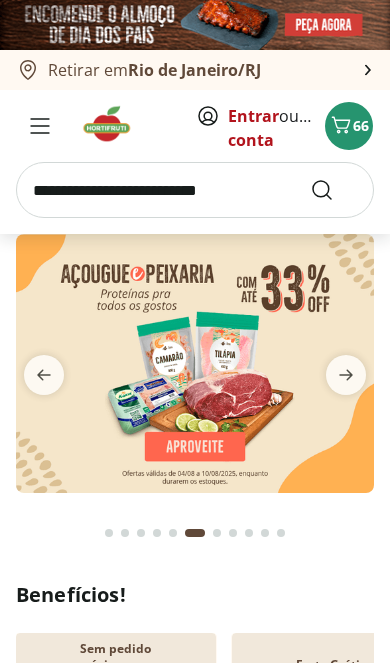 click 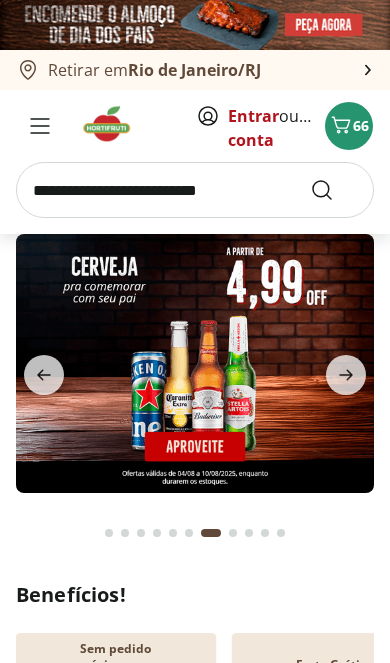 click 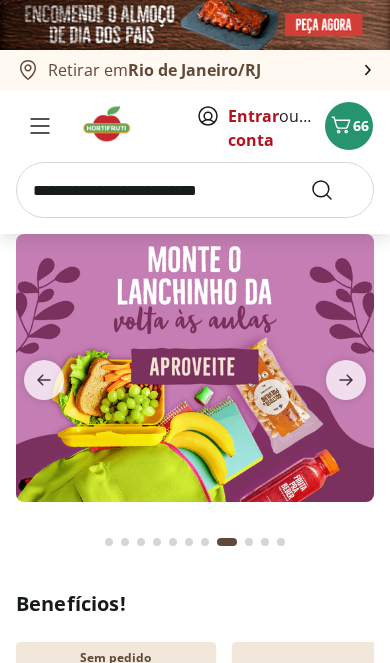 click 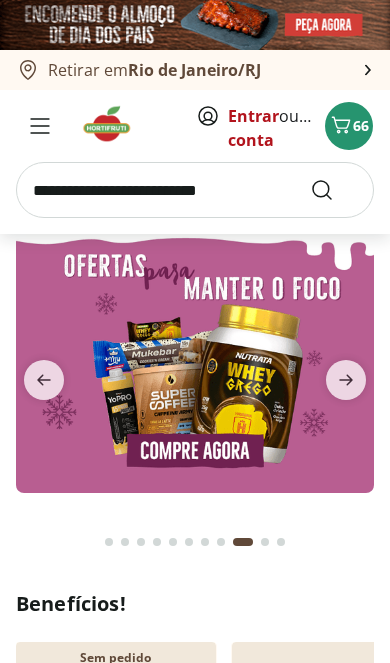 click at bounding box center [346, 380] 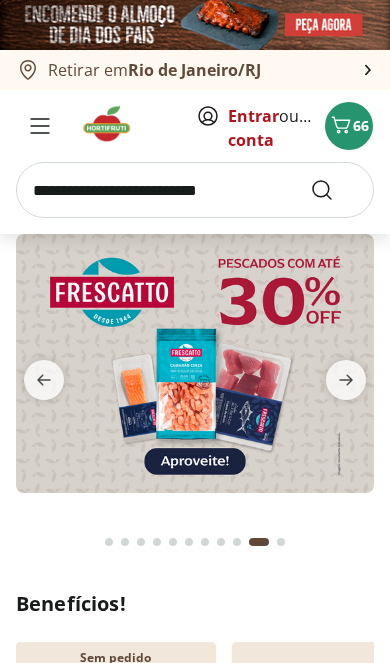 click at bounding box center (195, 190) 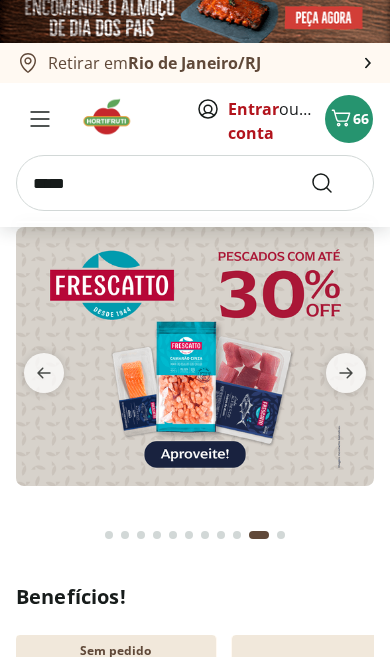 type on "******" 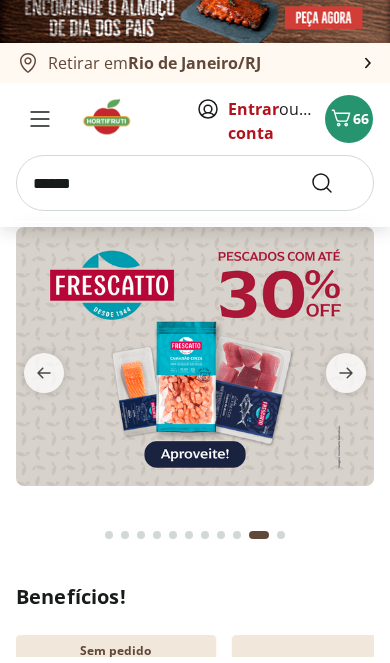 click at bounding box center (334, 190) 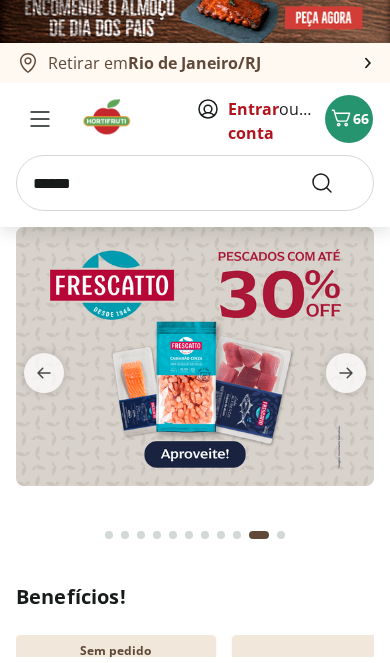 scroll, scrollTop: 6, scrollLeft: 0, axis: vertical 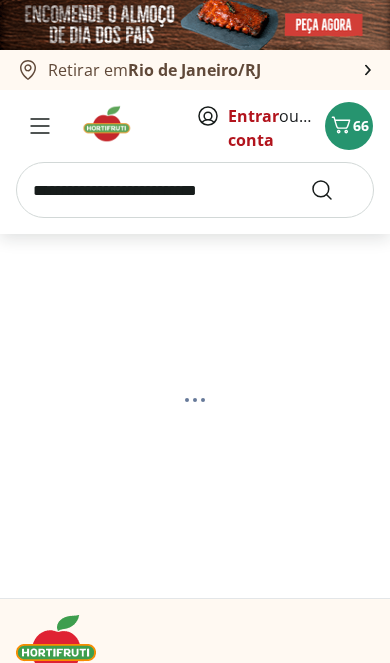 select on "**********" 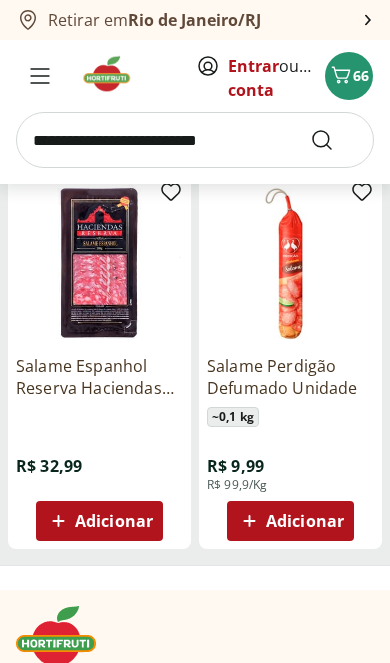 scroll, scrollTop: 254, scrollLeft: 0, axis: vertical 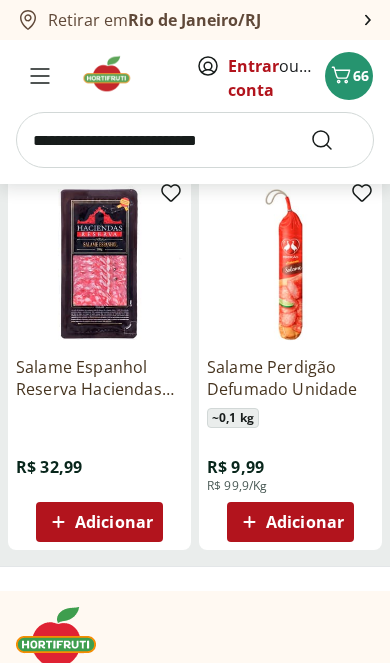 click on "Adicionar" at bounding box center [290, 522] 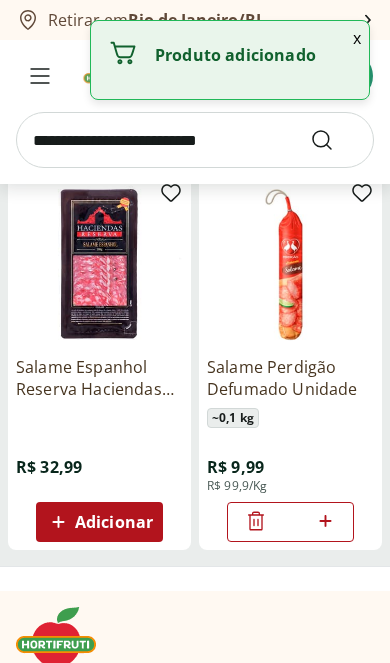 click 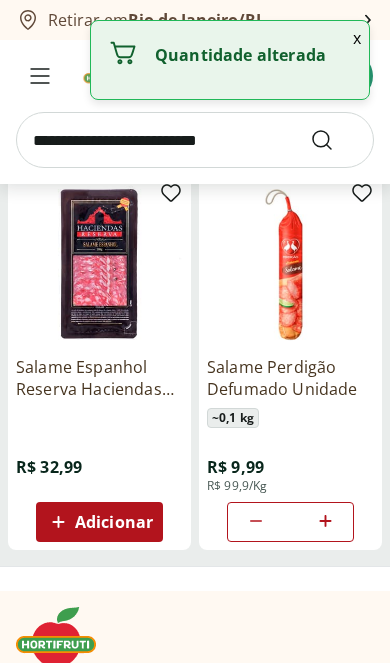 click at bounding box center [195, 140] 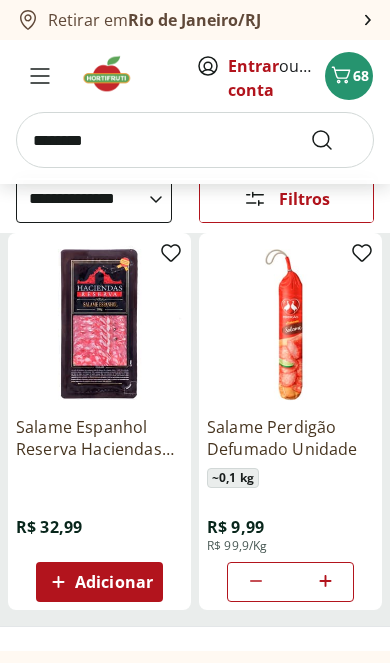 type on "********" 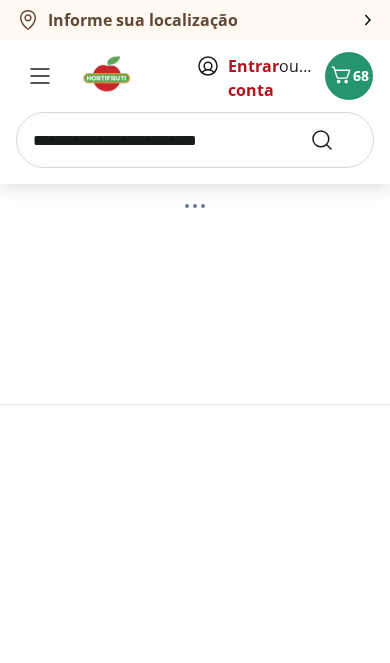 scroll, scrollTop: 33, scrollLeft: 0, axis: vertical 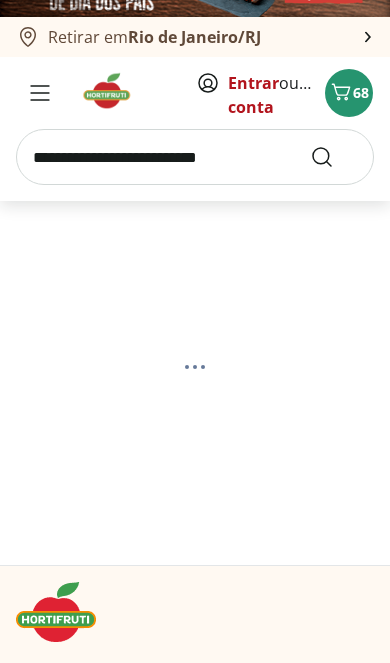 click at bounding box center [195, 157] 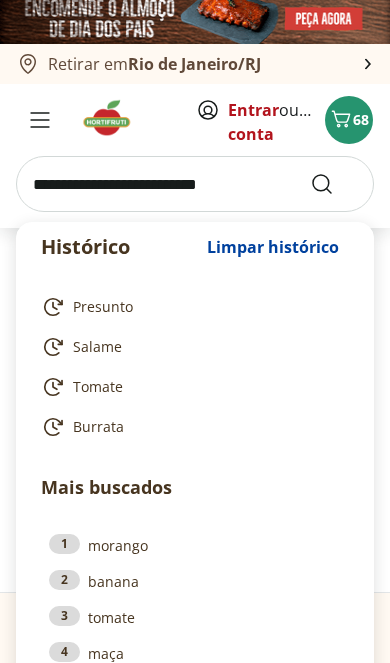 click on "Presunto" at bounding box center [191, 307] 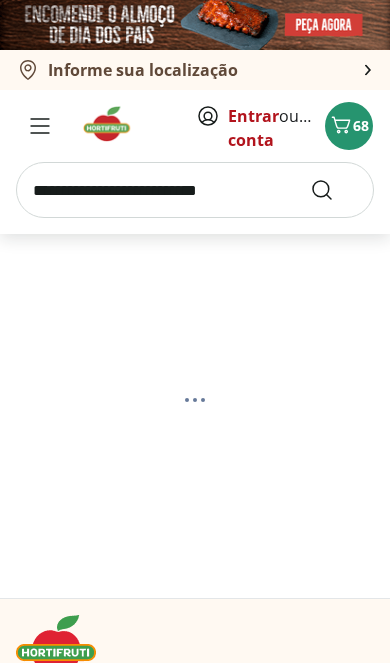 scroll, scrollTop: 0, scrollLeft: 0, axis: both 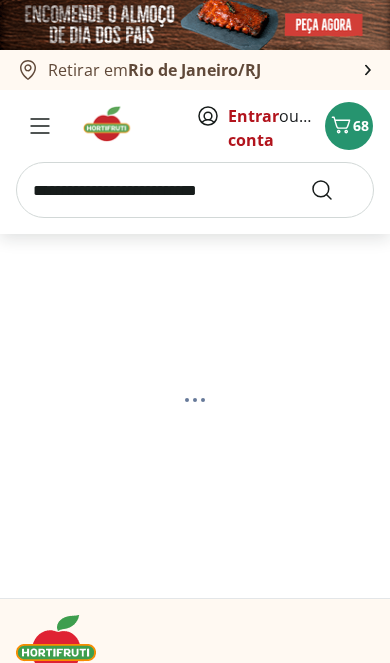 select on "**********" 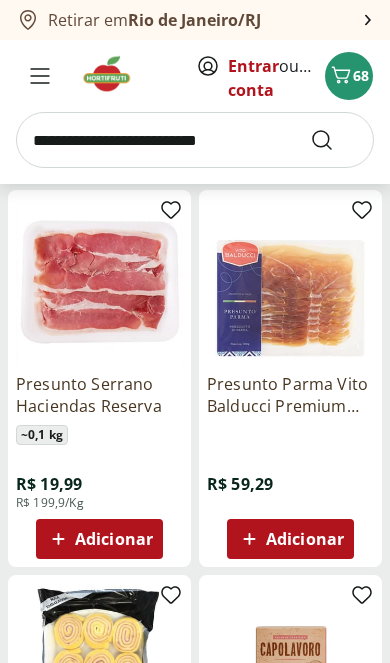 scroll, scrollTop: 1028, scrollLeft: 0, axis: vertical 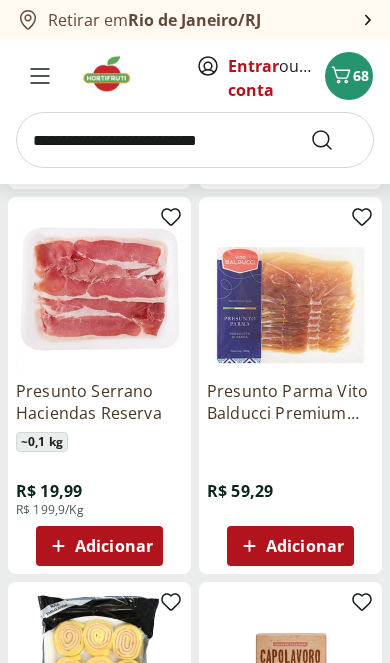 click on "Adicionar" at bounding box center [114, 546] 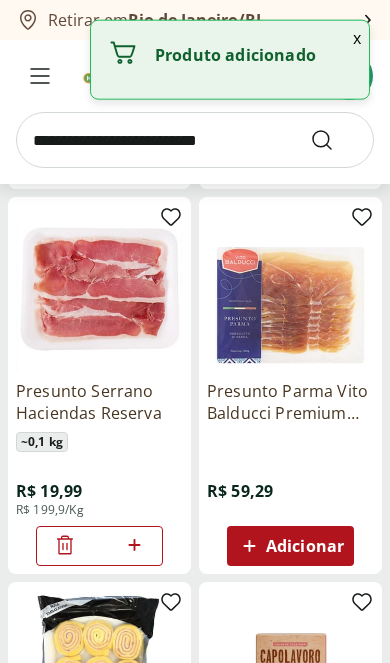 scroll, scrollTop: 1024, scrollLeft: 0, axis: vertical 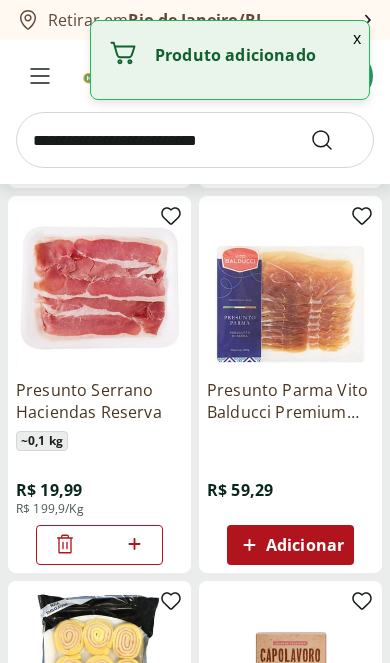 click 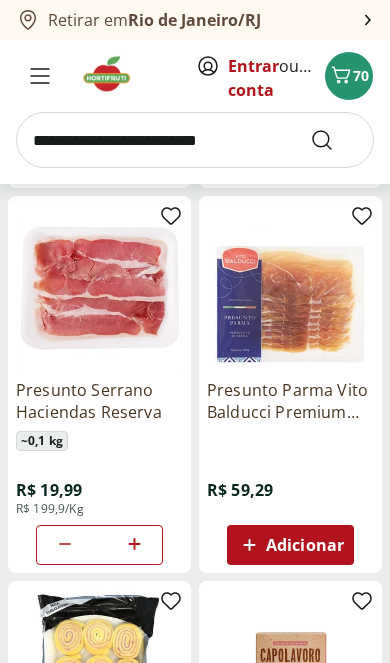 click 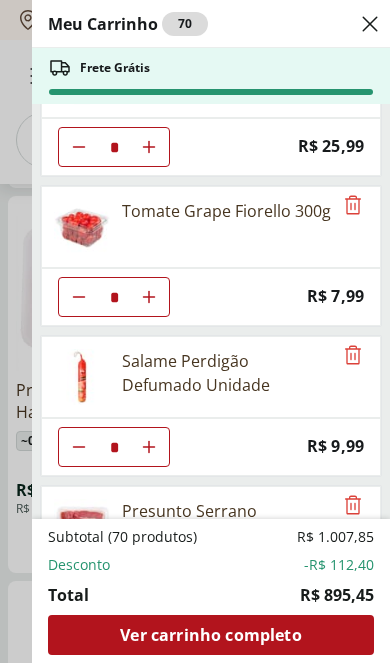 scroll, scrollTop: 2026, scrollLeft: 0, axis: vertical 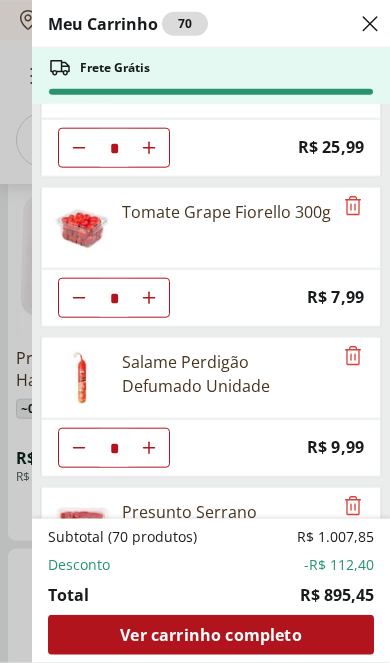 click on "Ver carrinho completo" at bounding box center [210, 635] 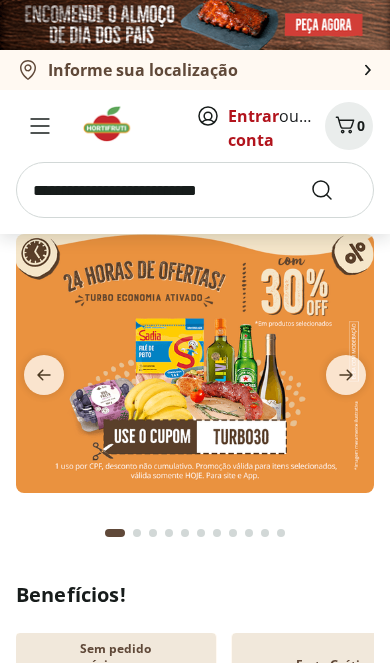 scroll, scrollTop: 0, scrollLeft: 0, axis: both 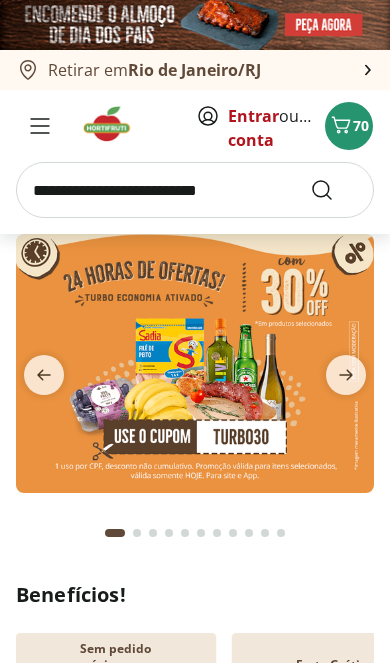 click at bounding box center (195, 363) 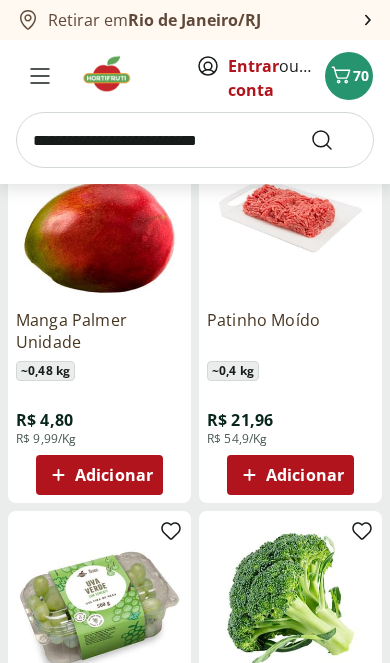 scroll, scrollTop: 1108, scrollLeft: 0, axis: vertical 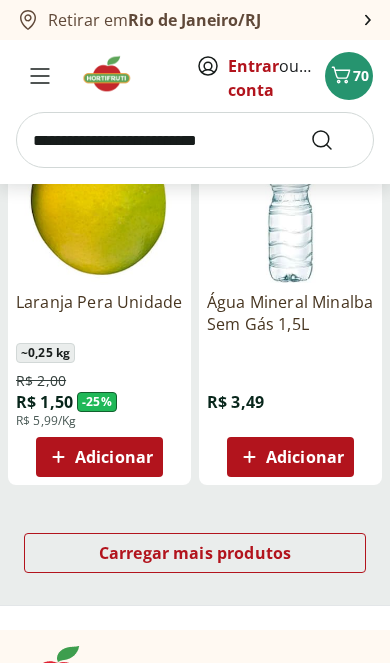 click on "Carregar mais produtos" at bounding box center [195, 553] 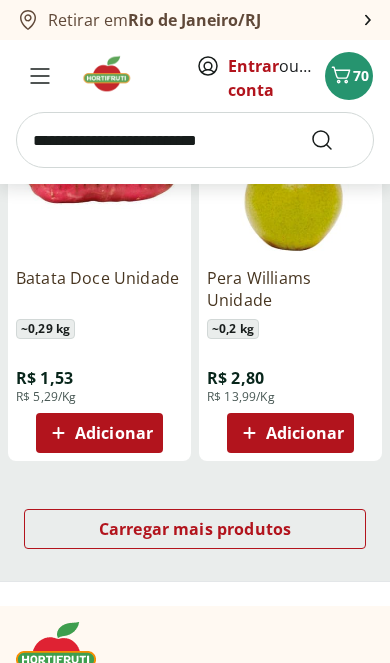 click on "Carregar mais produtos" at bounding box center [195, 529] 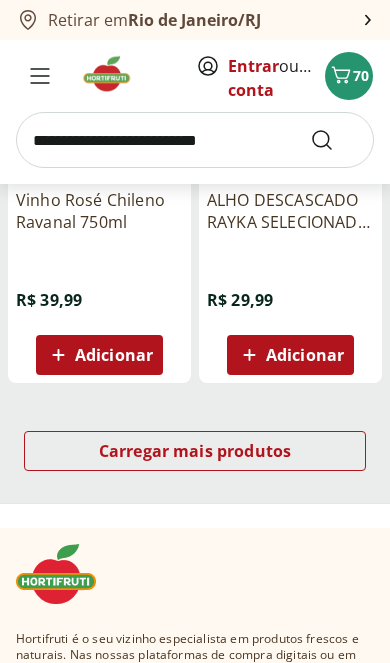 click on "Carregar mais produtos" at bounding box center [195, 451] 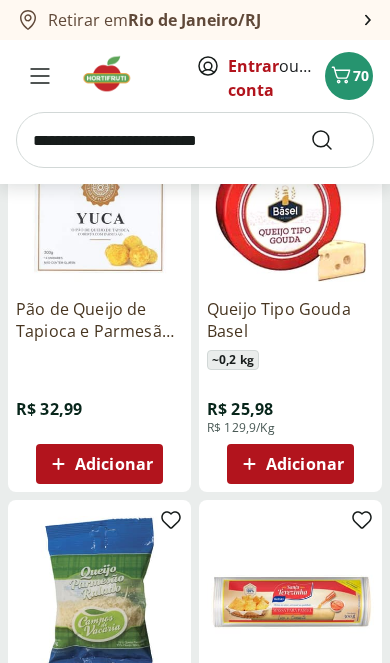 scroll, scrollTop: 8415, scrollLeft: 0, axis: vertical 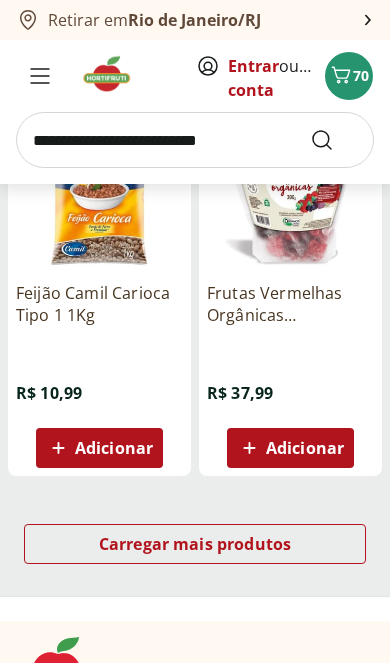 click on "Carregar mais produtos" at bounding box center (195, 544) 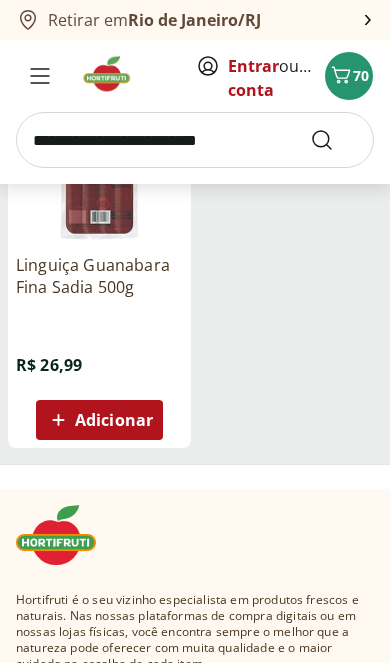 scroll, scrollTop: 10775, scrollLeft: 0, axis: vertical 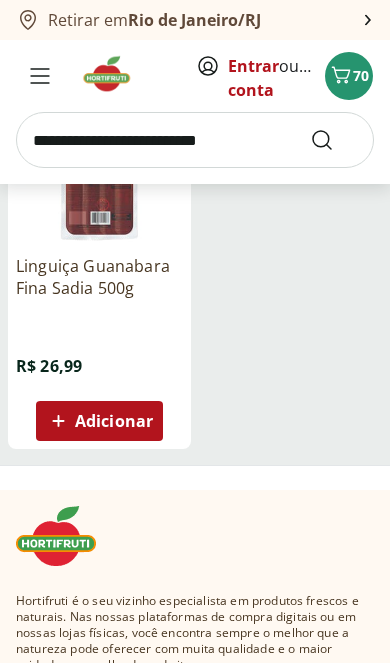 click at bounding box center [113, 74] 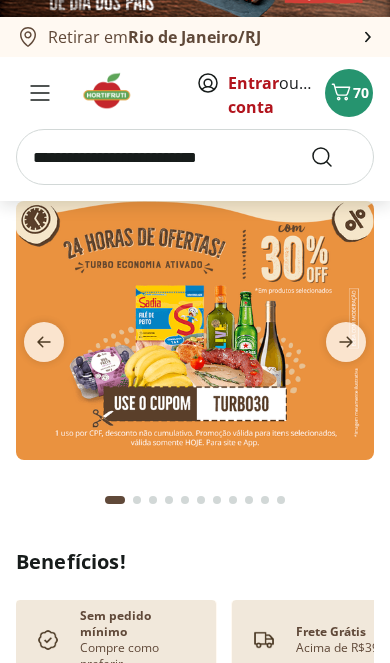 scroll, scrollTop: 69, scrollLeft: 0, axis: vertical 